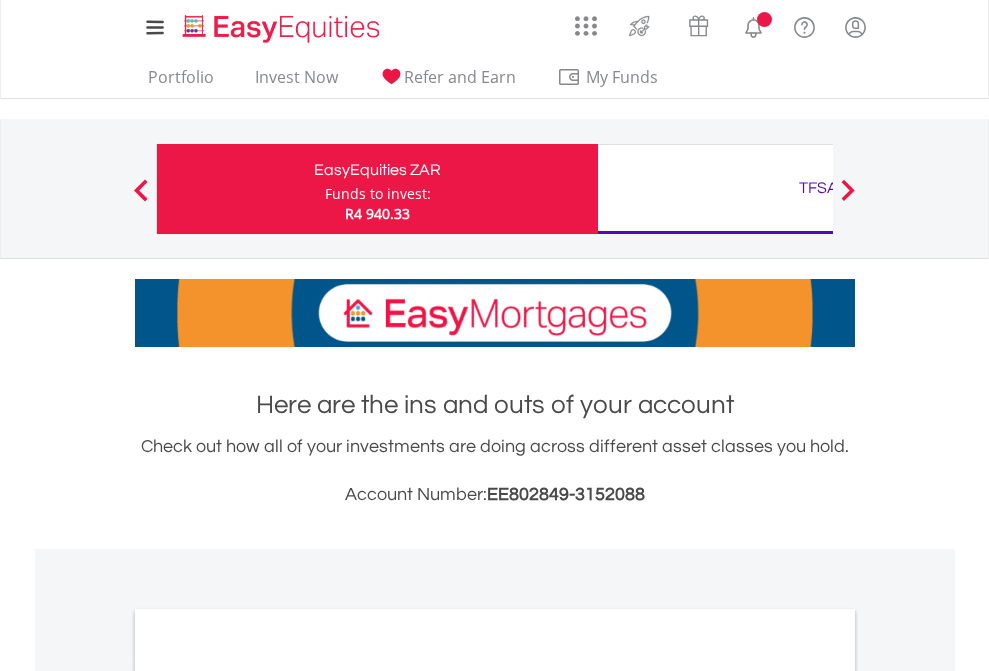 scroll, scrollTop: 0, scrollLeft: 0, axis: both 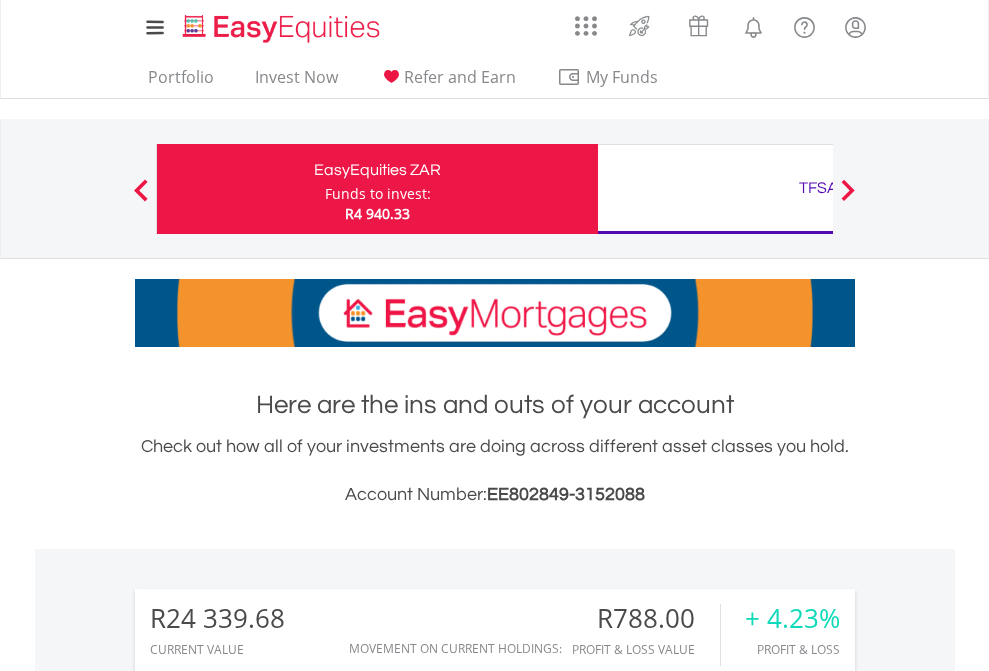 click on "Funds to invest:" at bounding box center [378, 194] 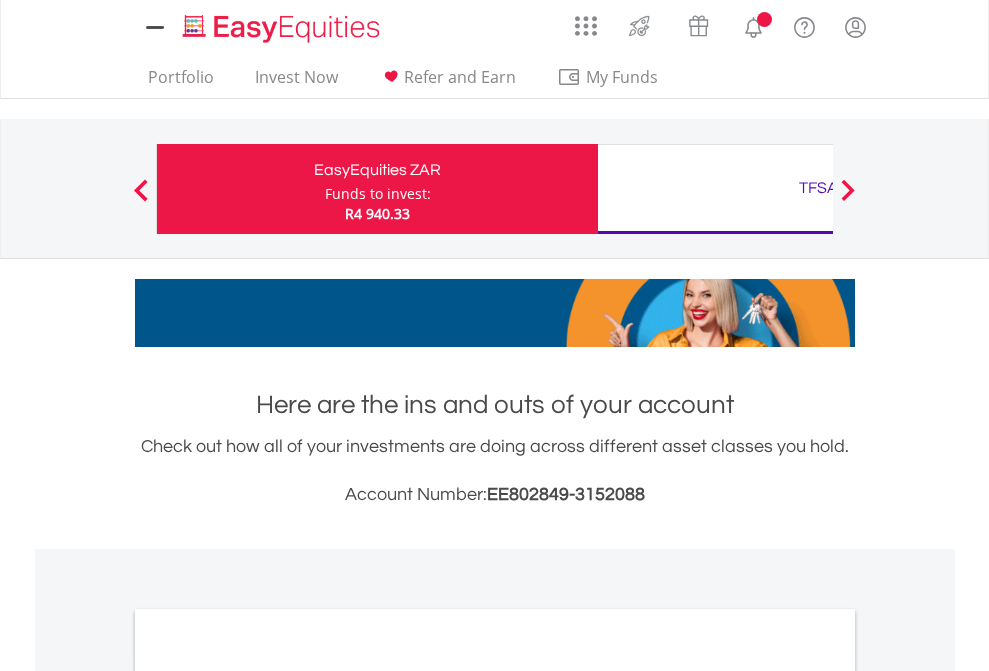 scroll, scrollTop: 0, scrollLeft: 0, axis: both 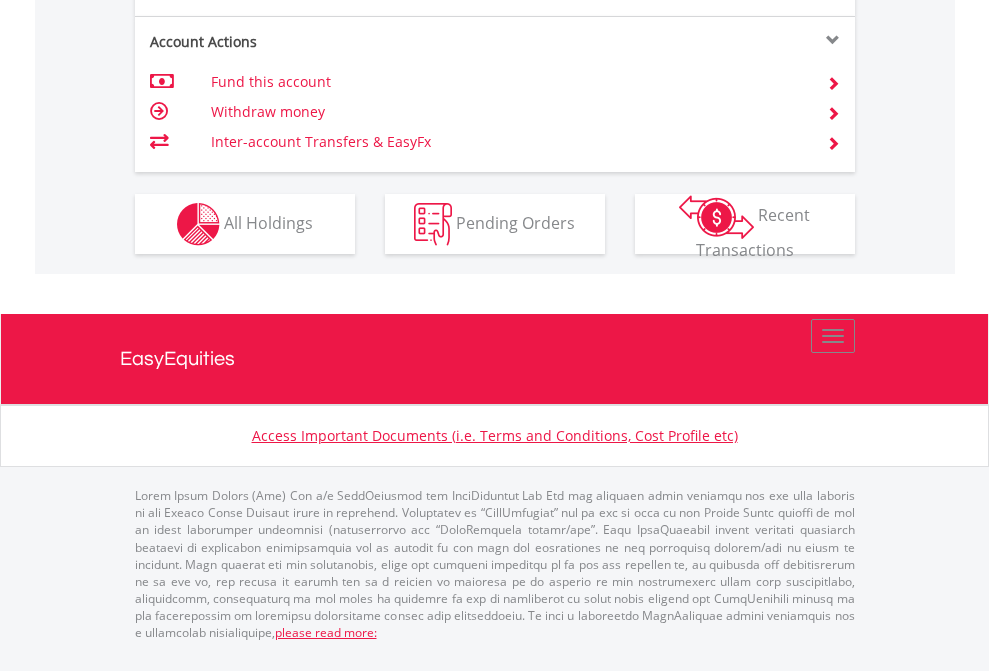 click on "Investment types" at bounding box center (706, -337) 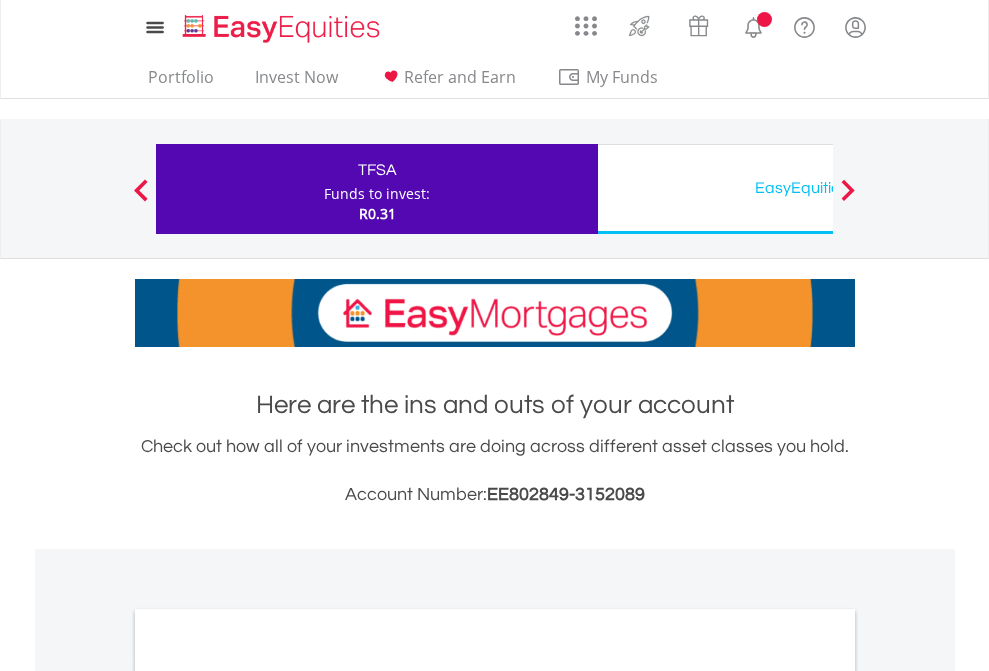 scroll, scrollTop: 0, scrollLeft: 0, axis: both 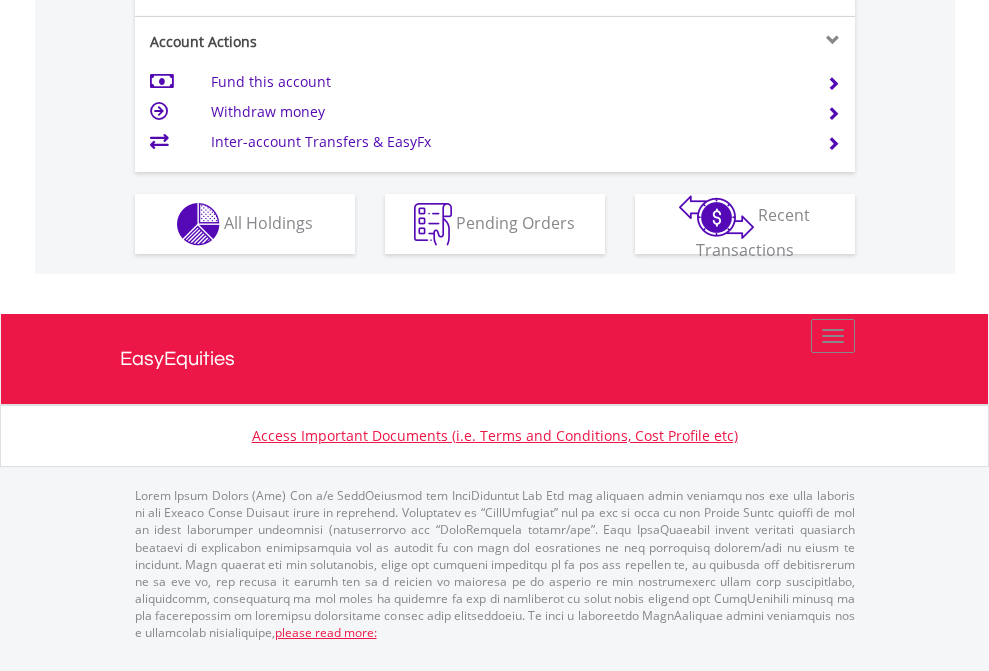 click on "Investment types" at bounding box center [706, -337] 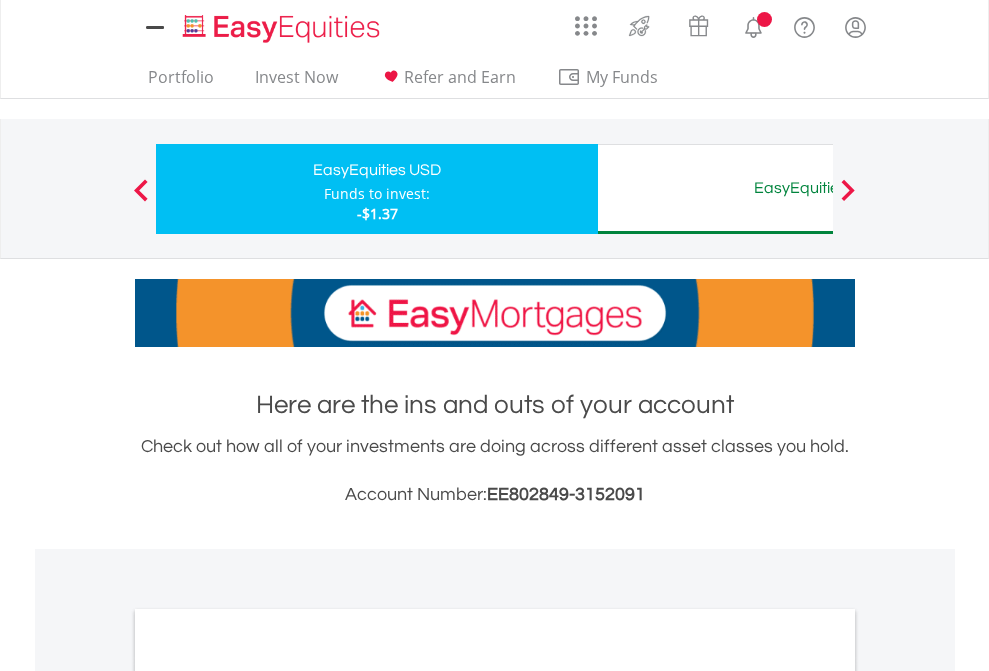 scroll, scrollTop: 0, scrollLeft: 0, axis: both 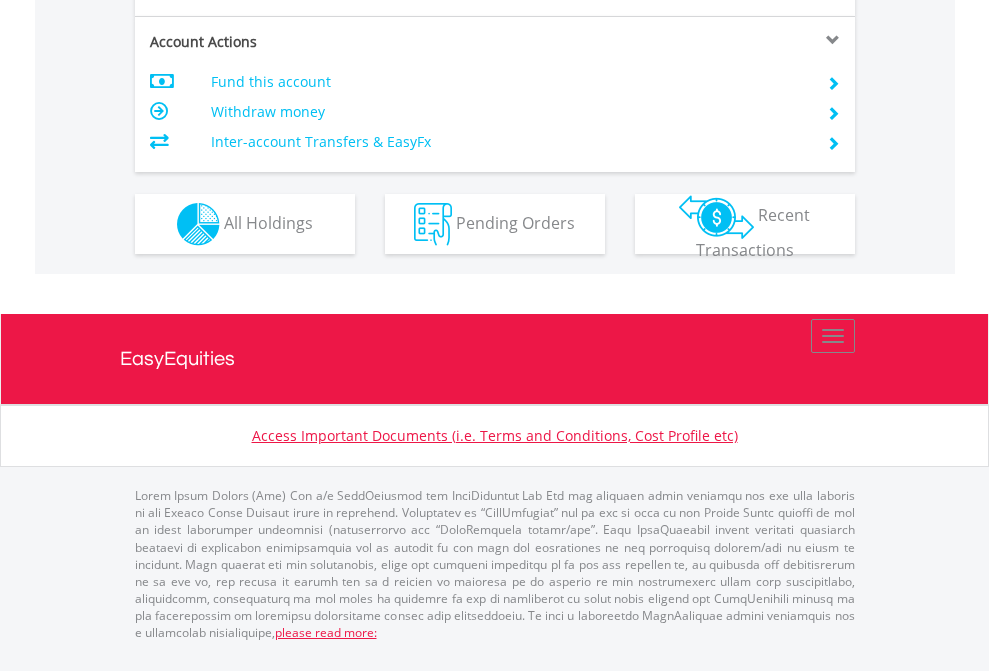 click on "Investment types" at bounding box center (706, -337) 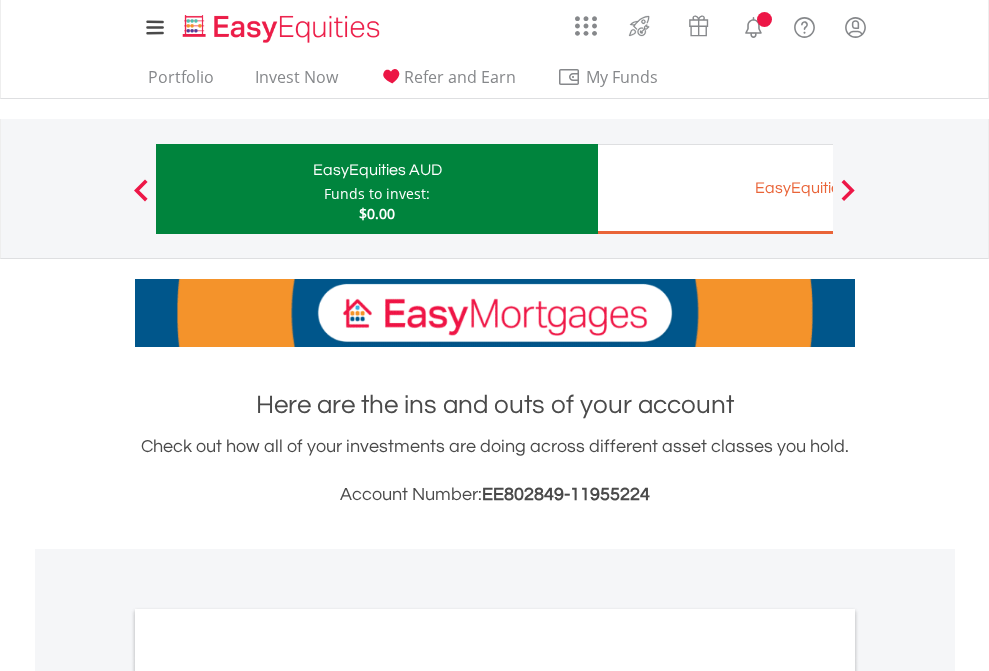 scroll, scrollTop: 0, scrollLeft: 0, axis: both 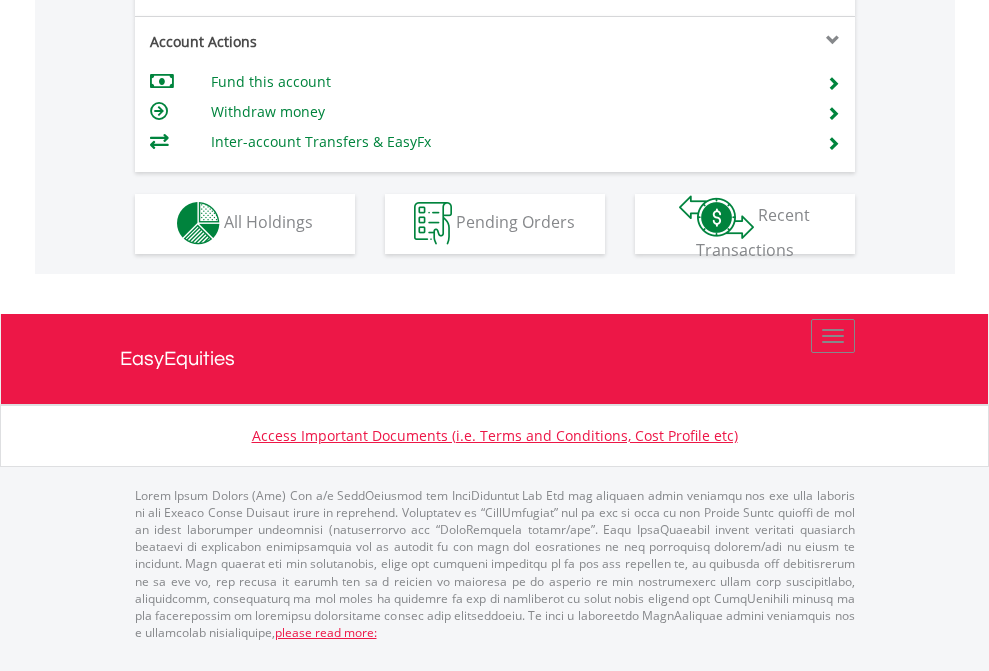 click on "Investment types" at bounding box center [706, -353] 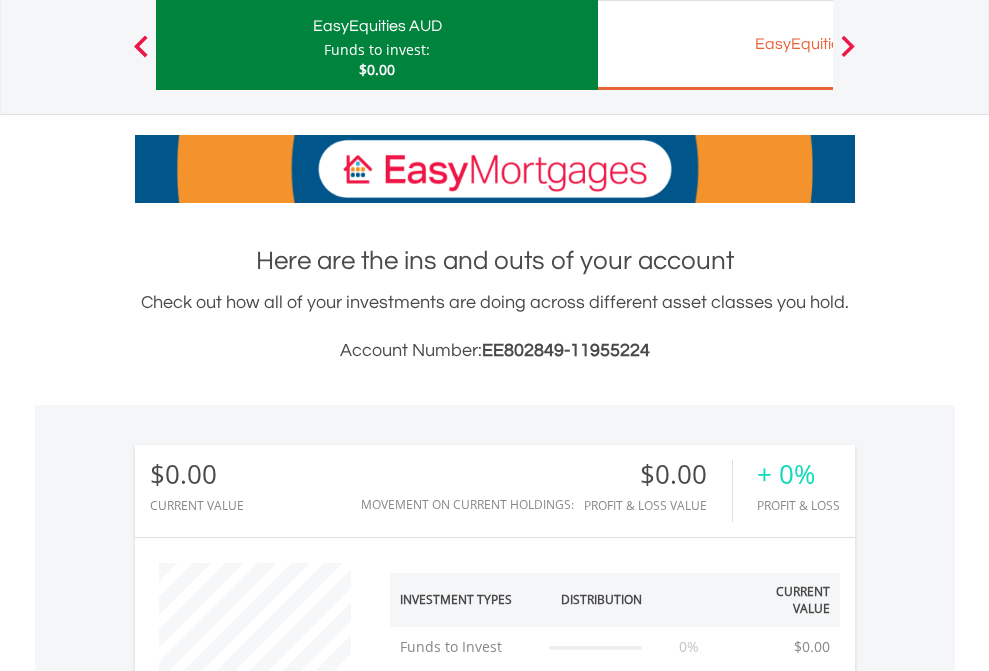 click on "EasyEquities EUR" at bounding box center (818, 44) 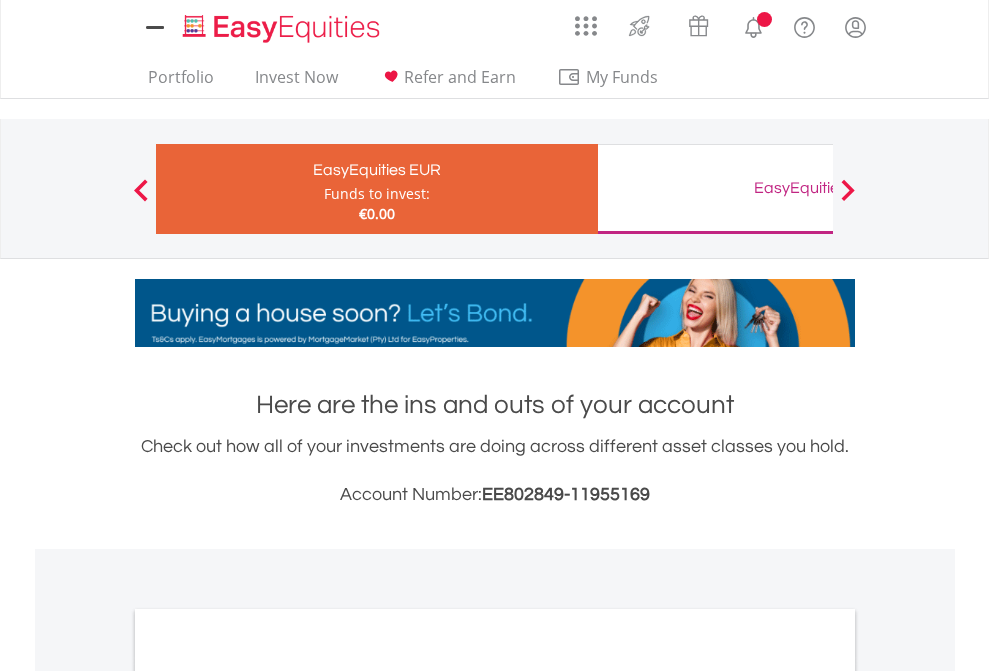 scroll, scrollTop: 0, scrollLeft: 0, axis: both 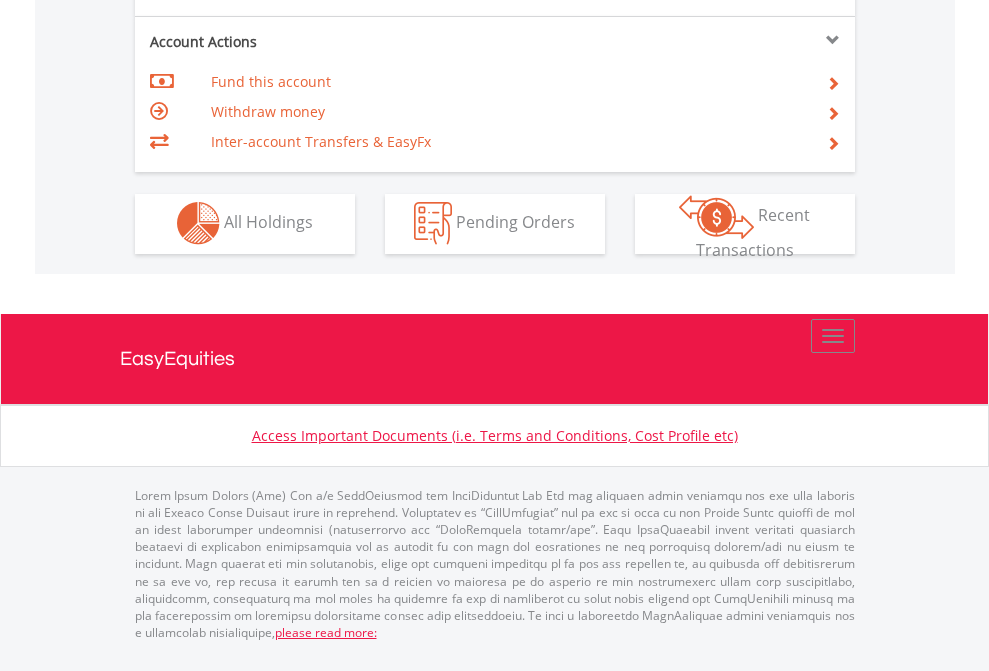 click on "Investment types" at bounding box center (706, -353) 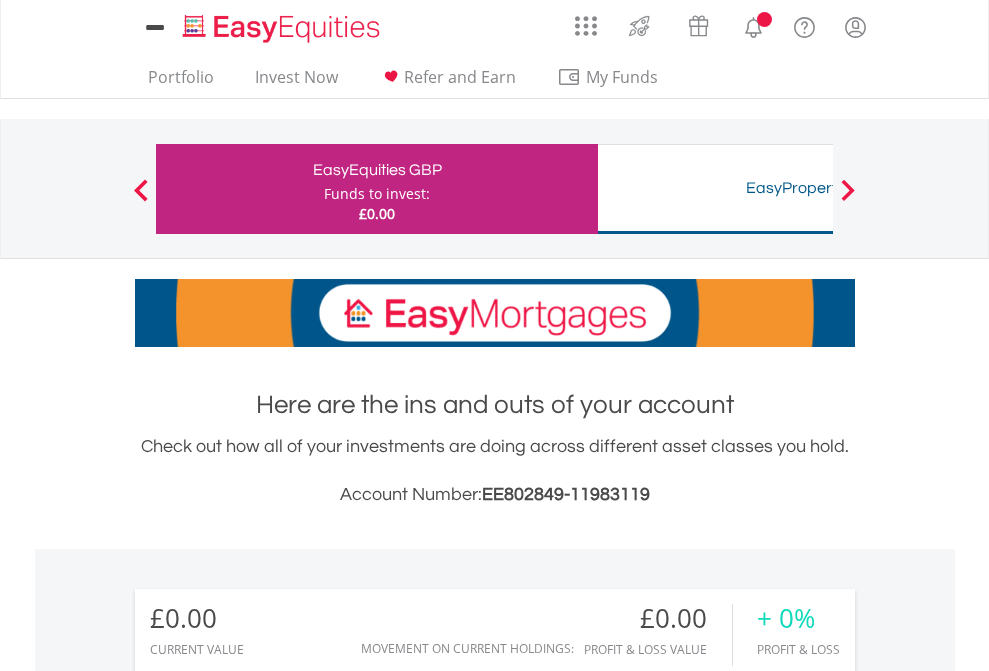 scroll, scrollTop: 0, scrollLeft: 0, axis: both 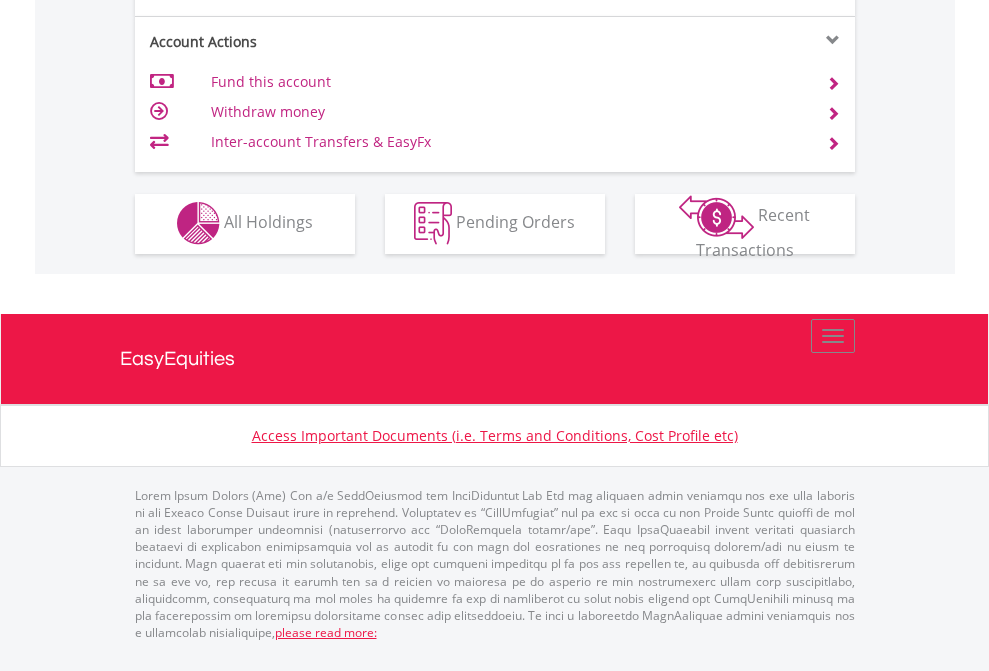 click on "Investment types" at bounding box center (706, -353) 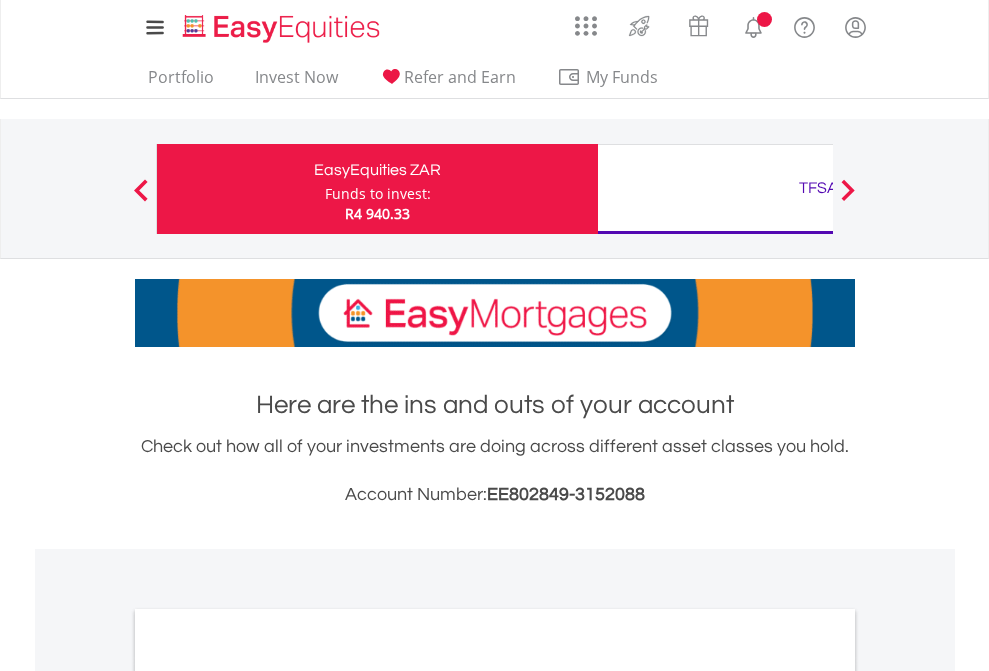 scroll, scrollTop: 1202, scrollLeft: 0, axis: vertical 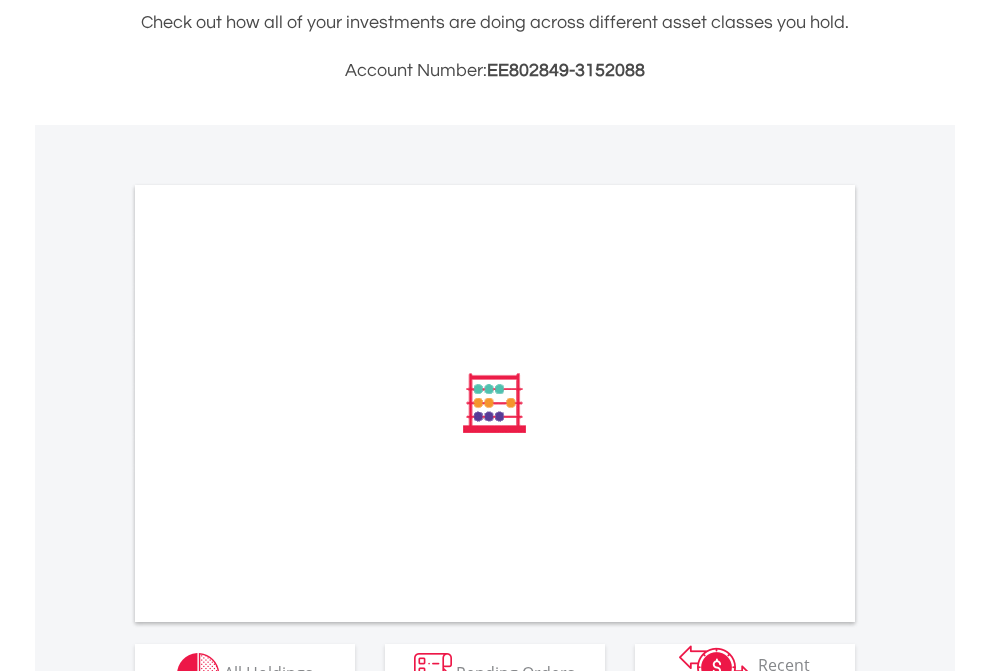 click on "All Holdings" at bounding box center (268, 672) 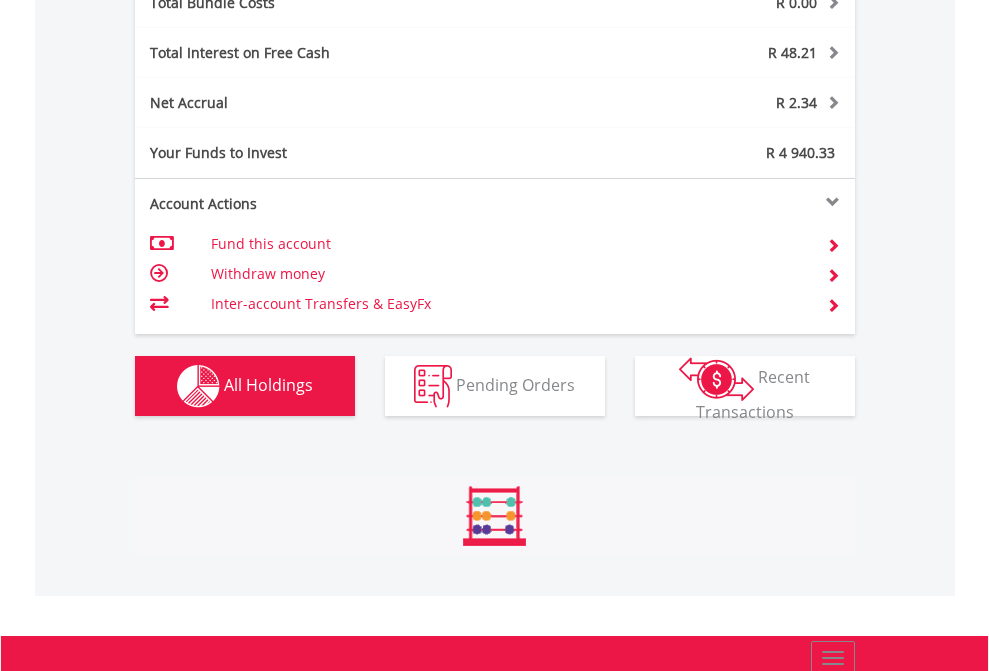 scroll, scrollTop: 999808, scrollLeft: 999687, axis: both 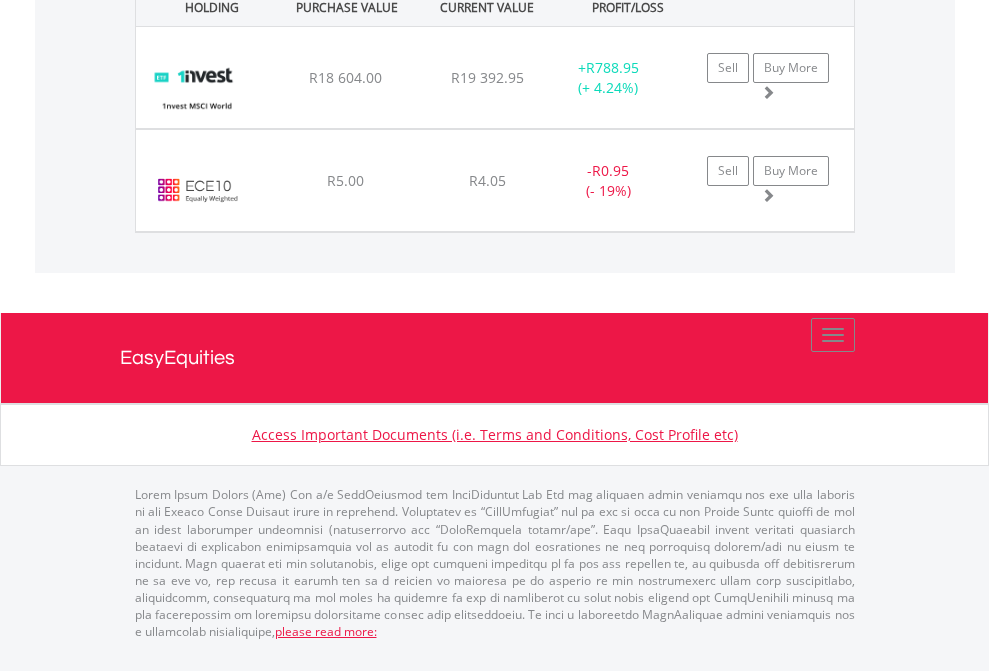 click on "TFSA" at bounding box center [818, -1562] 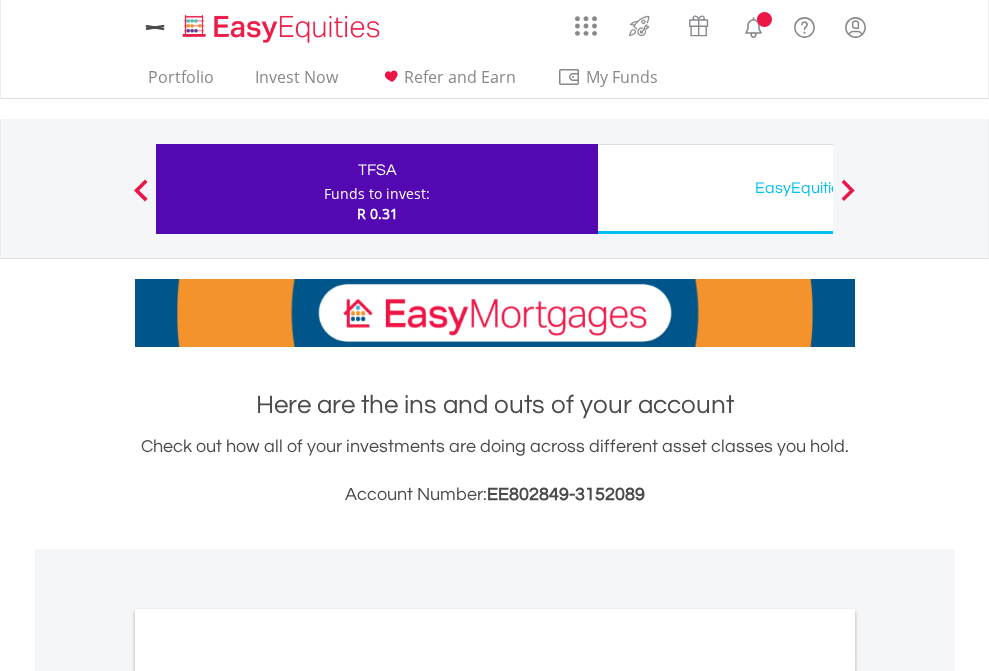 scroll, scrollTop: 0, scrollLeft: 0, axis: both 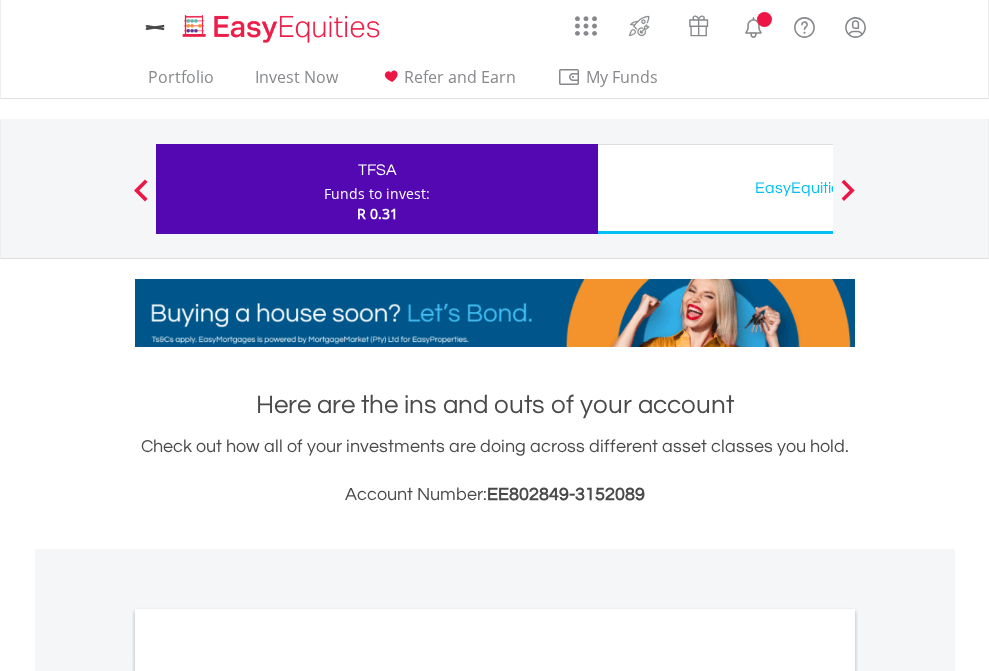 click on "All Holdings" at bounding box center (268, 1096) 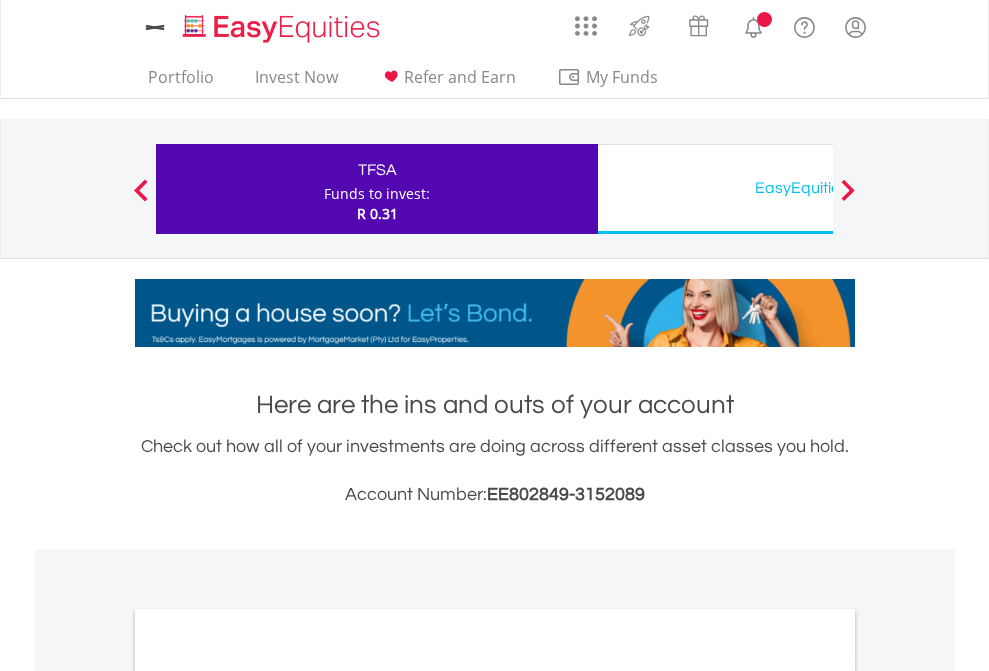 scroll, scrollTop: 1202, scrollLeft: 0, axis: vertical 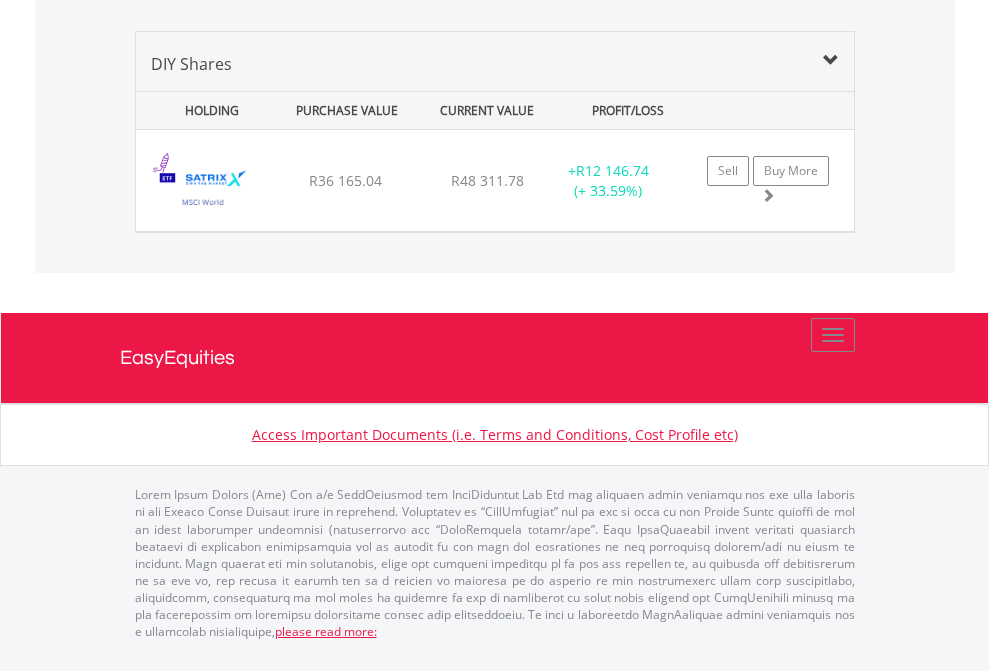 click on "EasyEquities USD" at bounding box center (818, -1339) 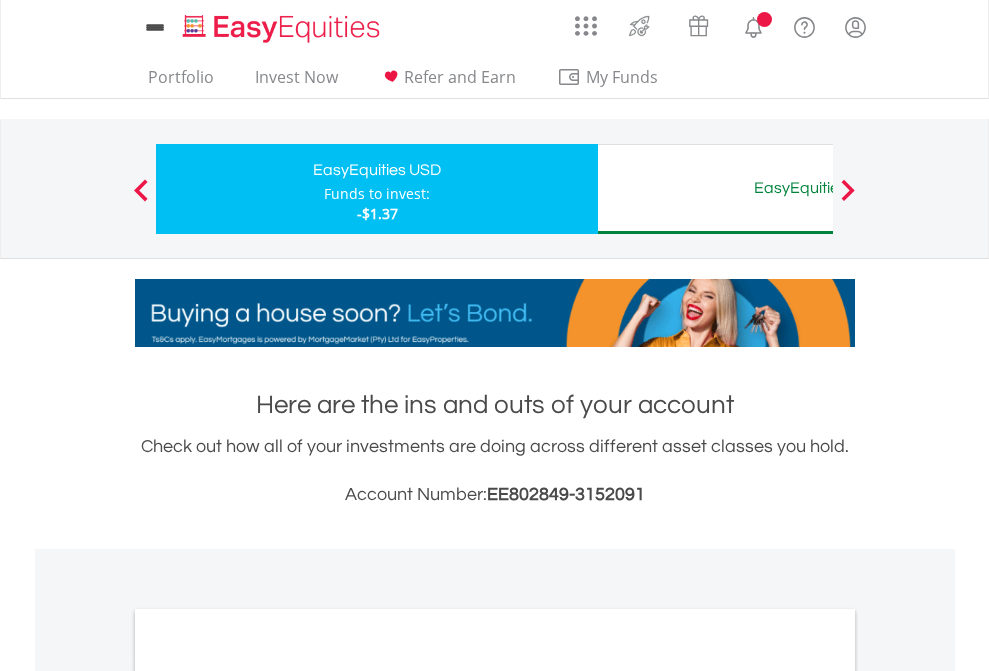 scroll, scrollTop: 1202, scrollLeft: 0, axis: vertical 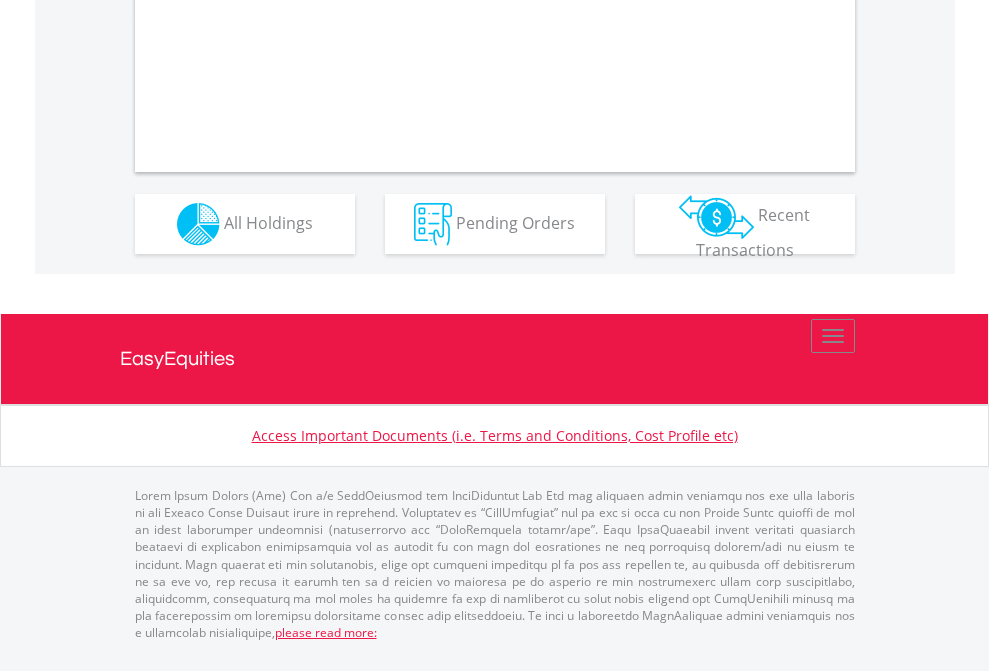 click on "All Holdings" at bounding box center (268, 222) 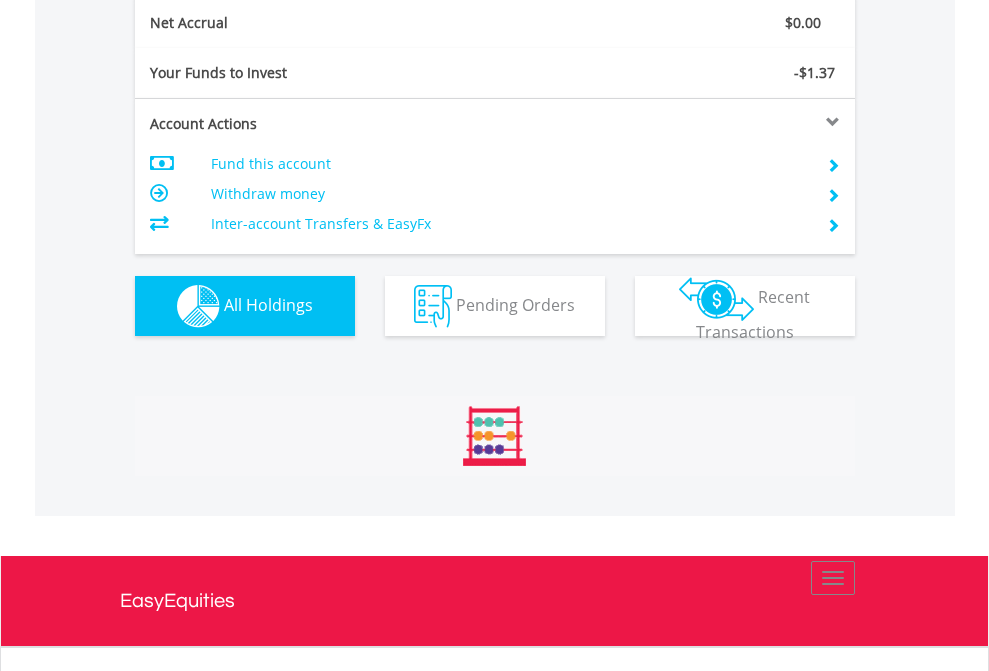 scroll, scrollTop: 999808, scrollLeft: 999687, axis: both 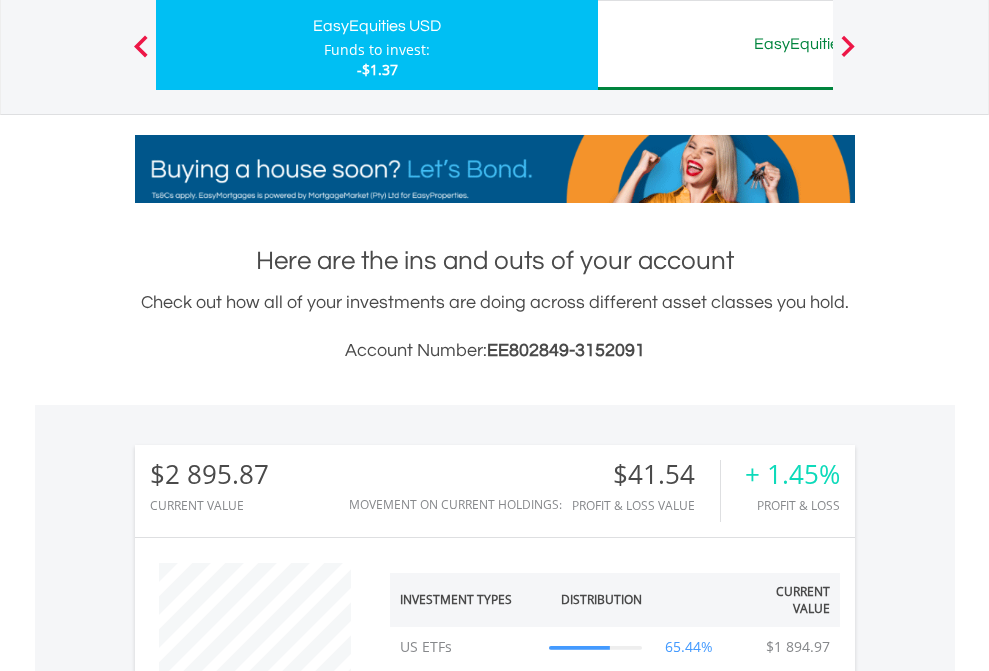 click on "EasyEquities AUD" at bounding box center [818, 44] 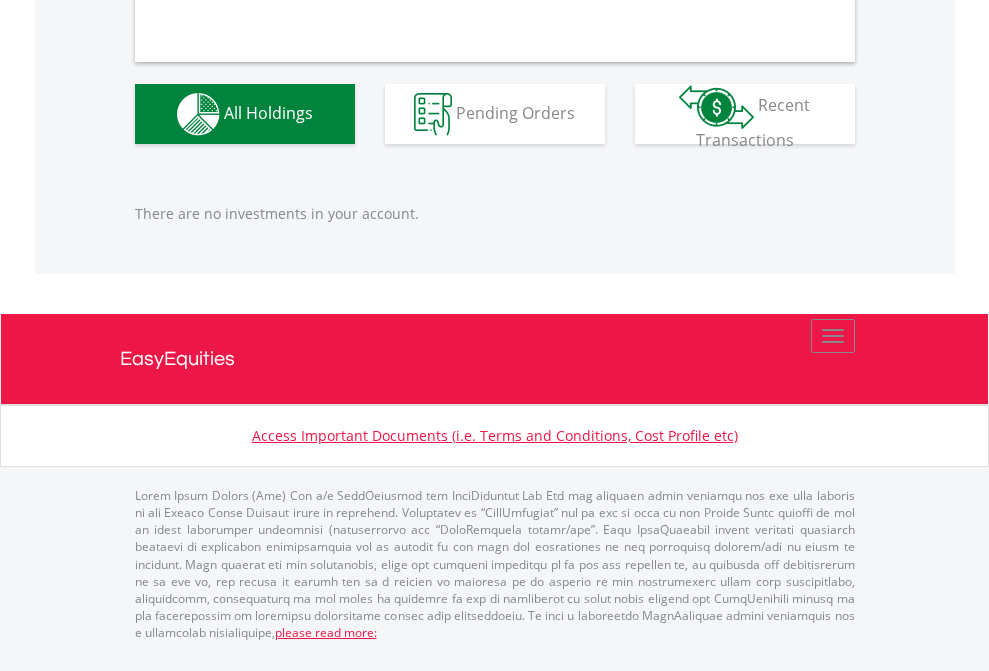 scroll, scrollTop: 1980, scrollLeft: 0, axis: vertical 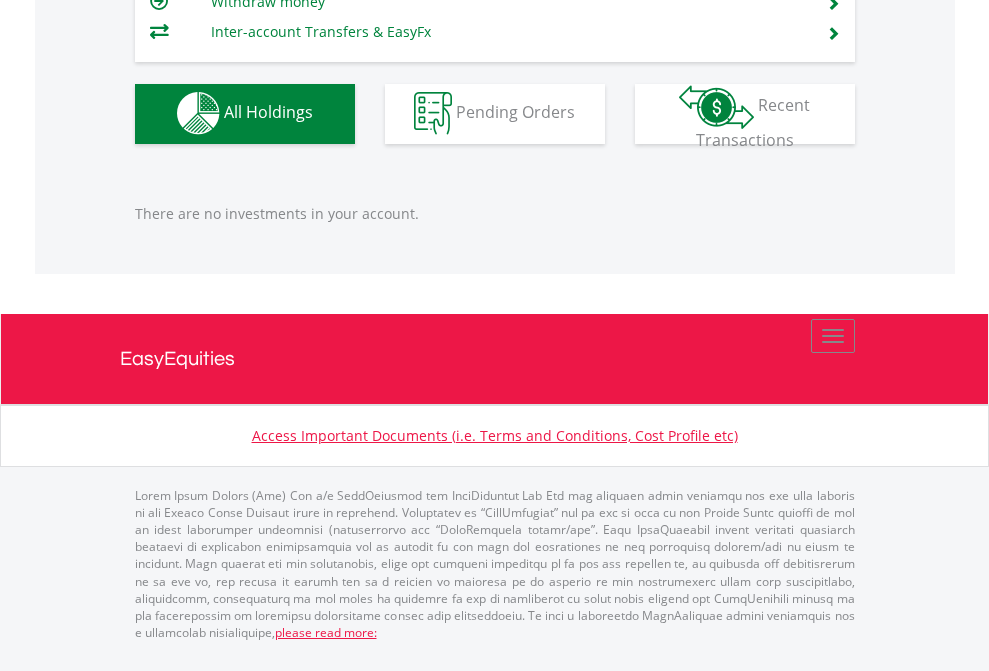 click on "EasyEquities EUR" at bounding box center (818, -1142) 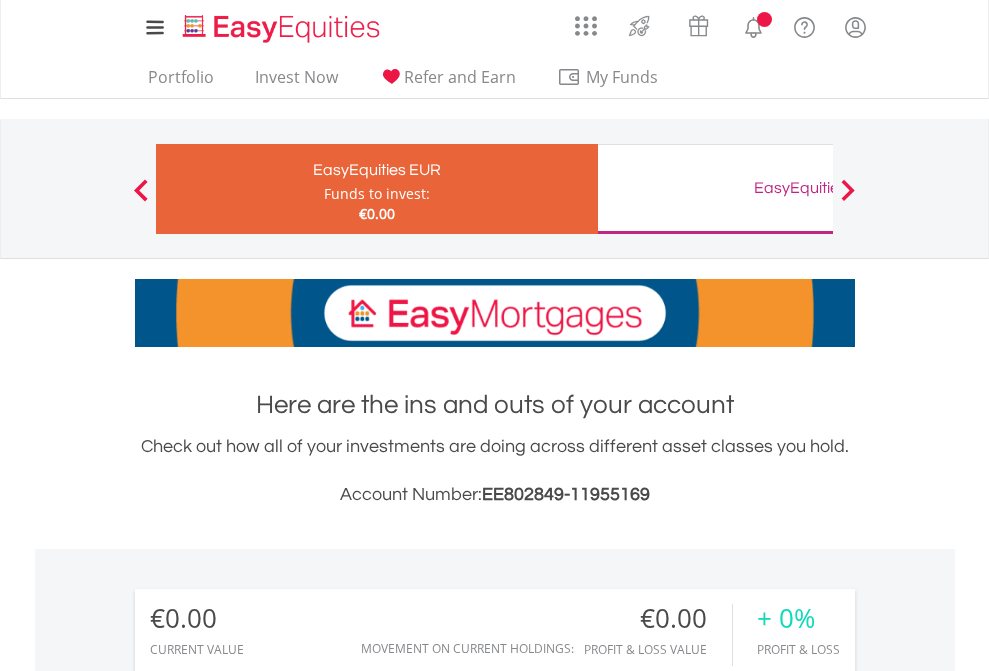 scroll, scrollTop: 0, scrollLeft: 0, axis: both 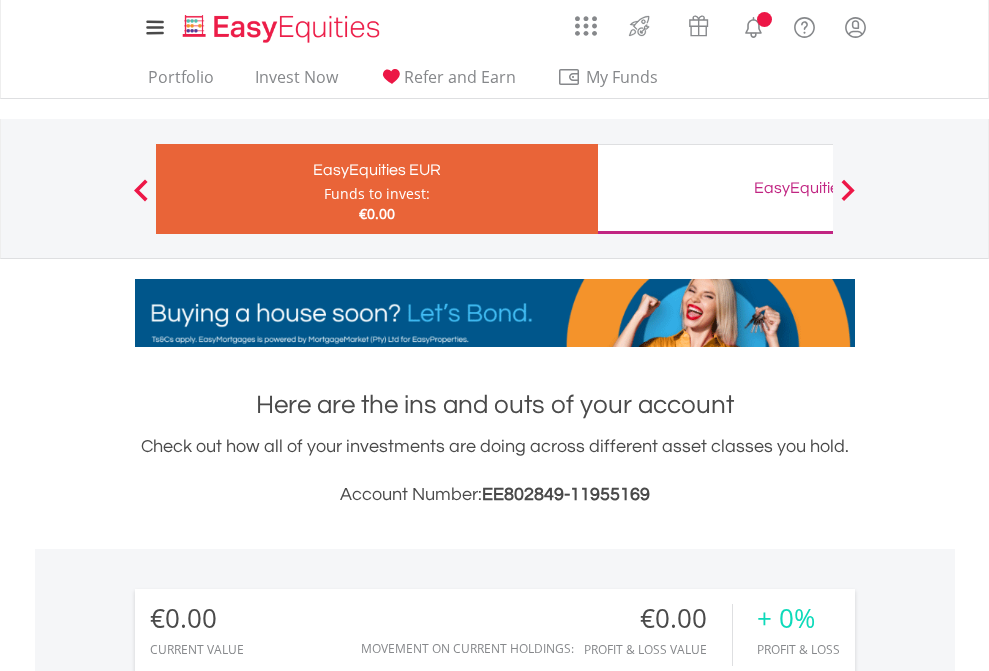 click on "All Holdings" at bounding box center (268, 1442) 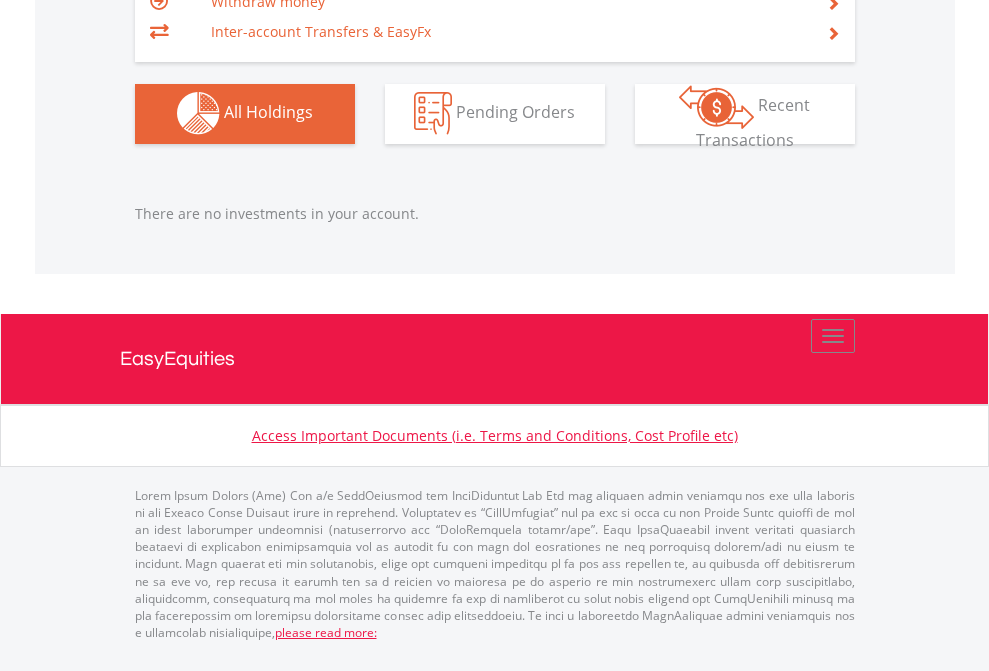 scroll, scrollTop: 1980, scrollLeft: 0, axis: vertical 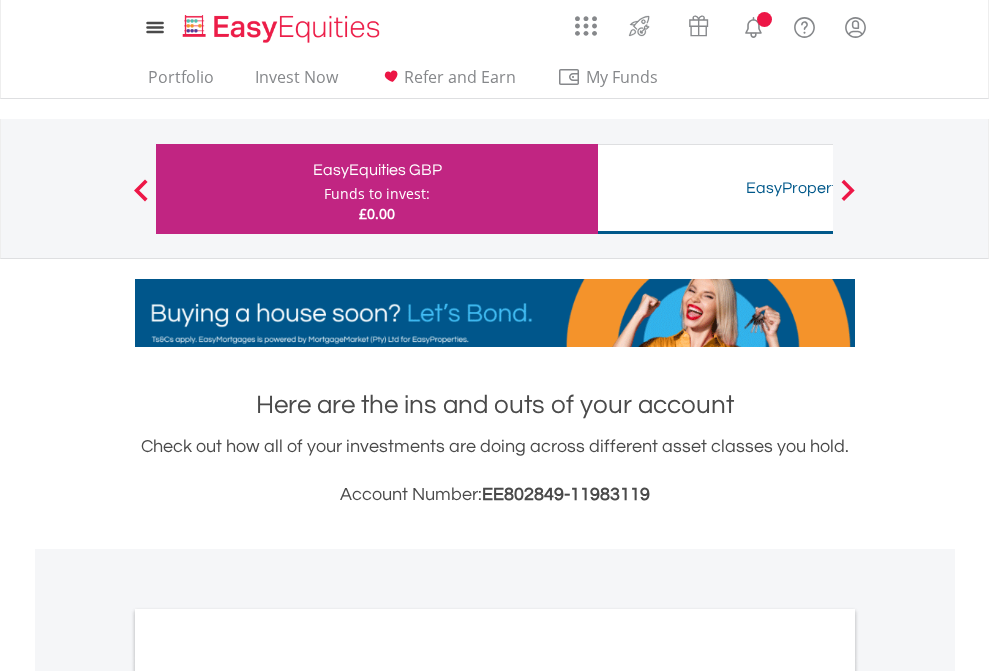 click on "All Holdings" at bounding box center (268, 1096) 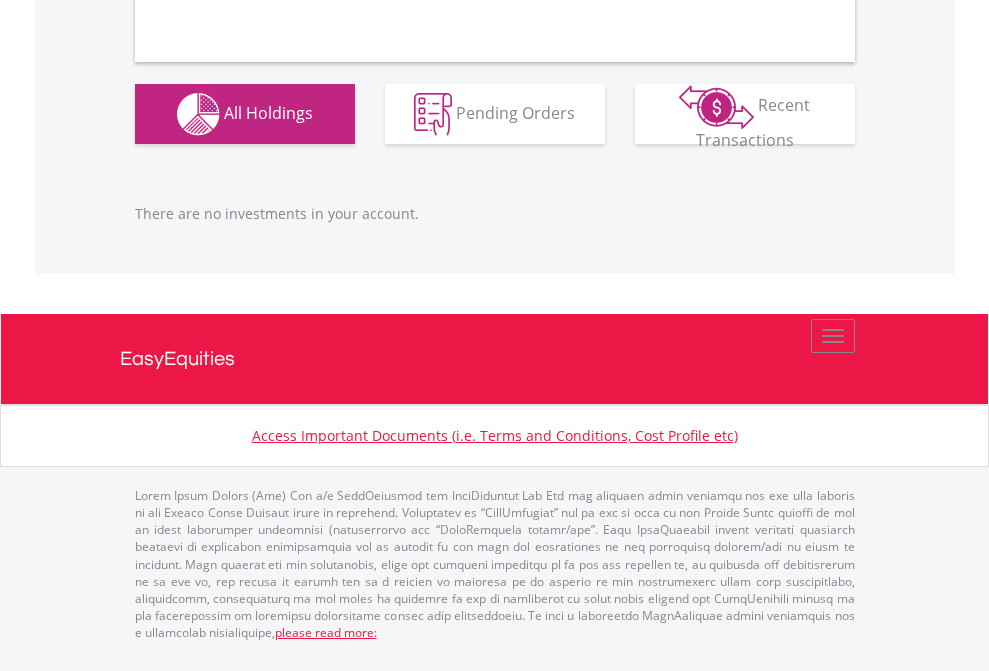 scroll, scrollTop: 1980, scrollLeft: 0, axis: vertical 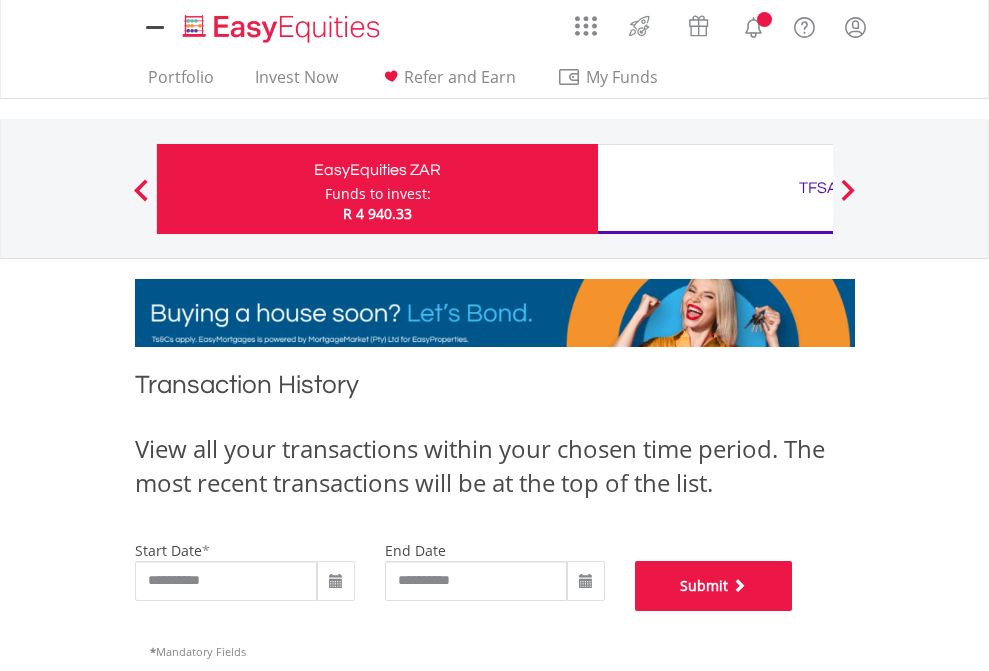 click on "Submit" at bounding box center (714, 586) 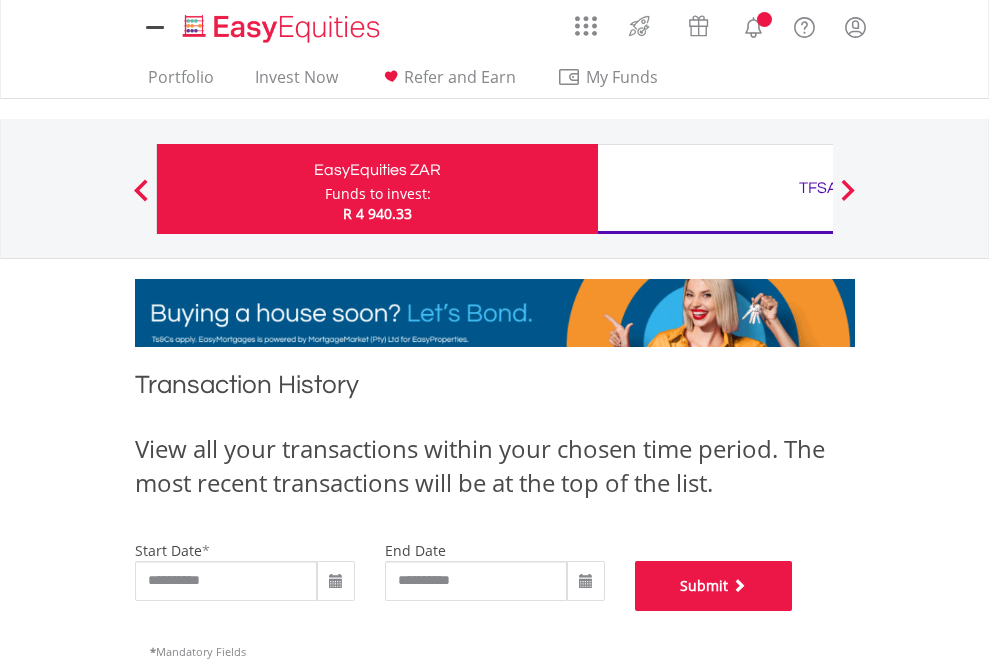 scroll, scrollTop: 811, scrollLeft: 0, axis: vertical 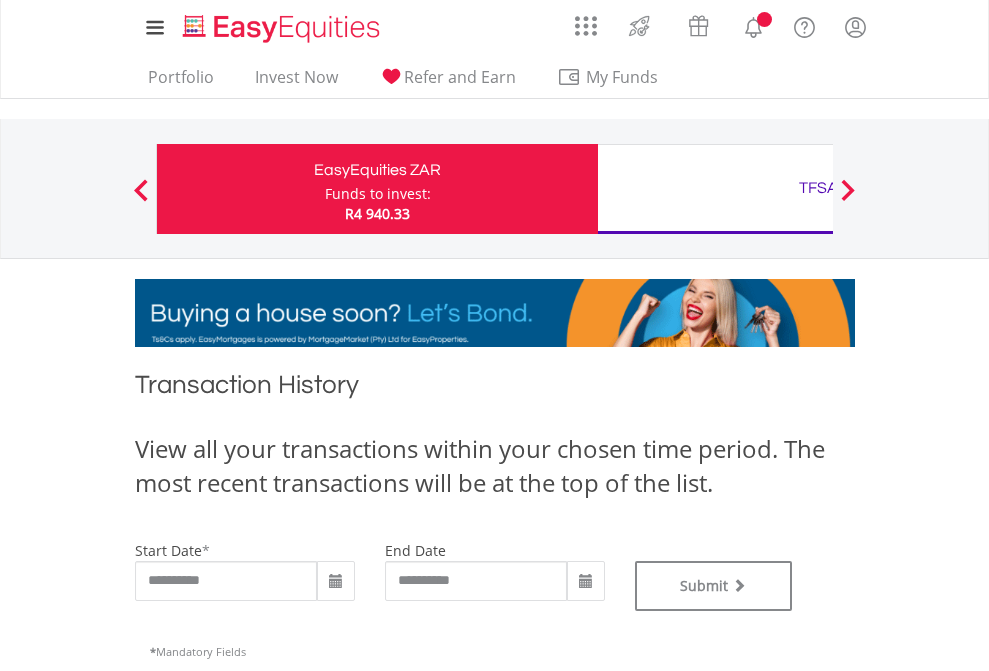 click on "TFSA" at bounding box center [818, 188] 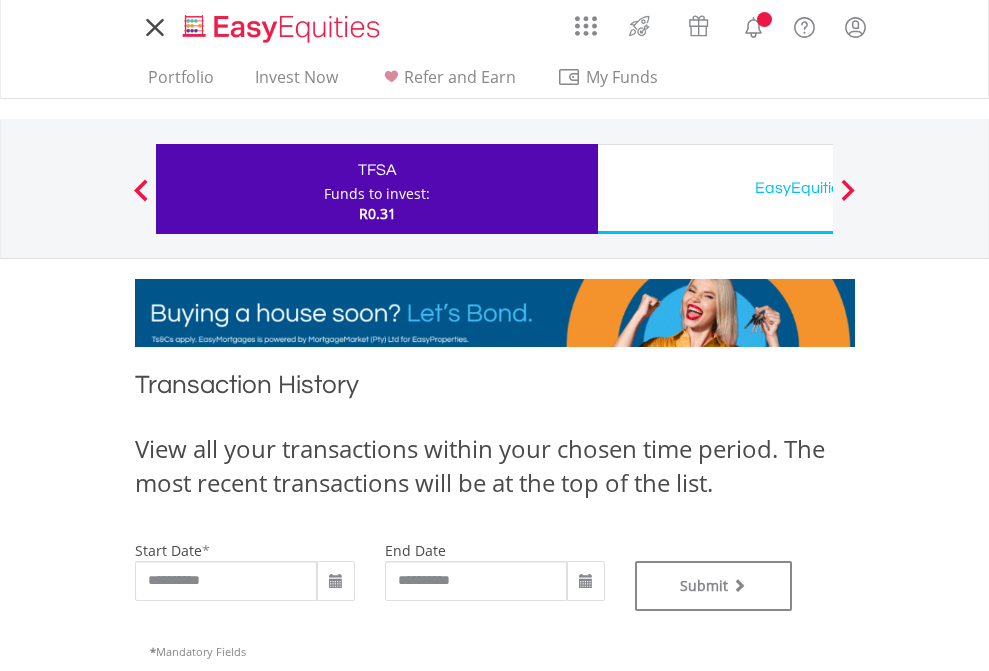 scroll, scrollTop: 0, scrollLeft: 0, axis: both 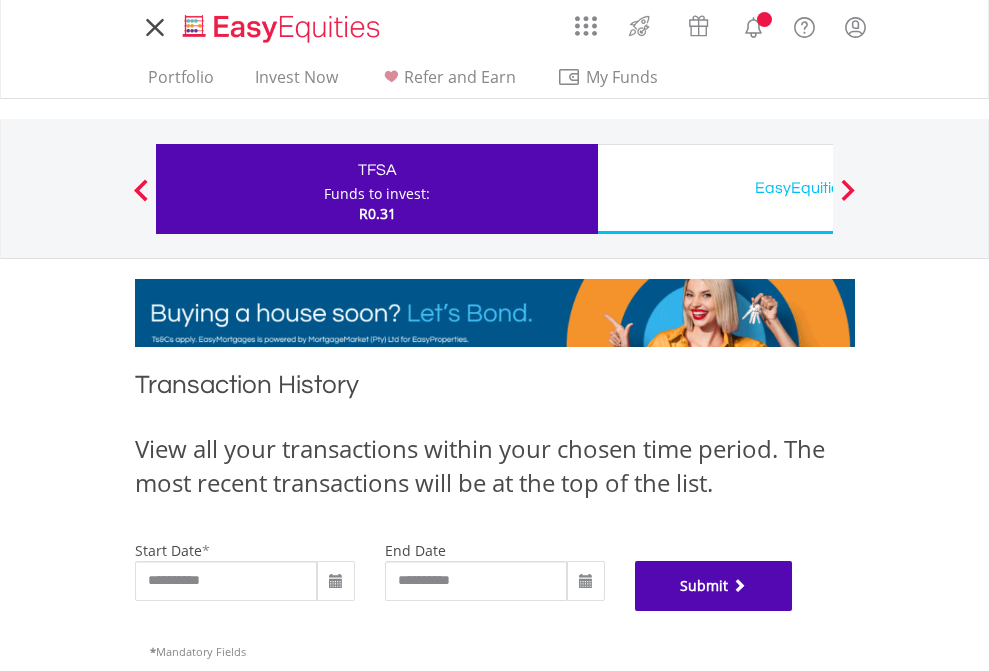 click on "Submit" at bounding box center (714, 586) 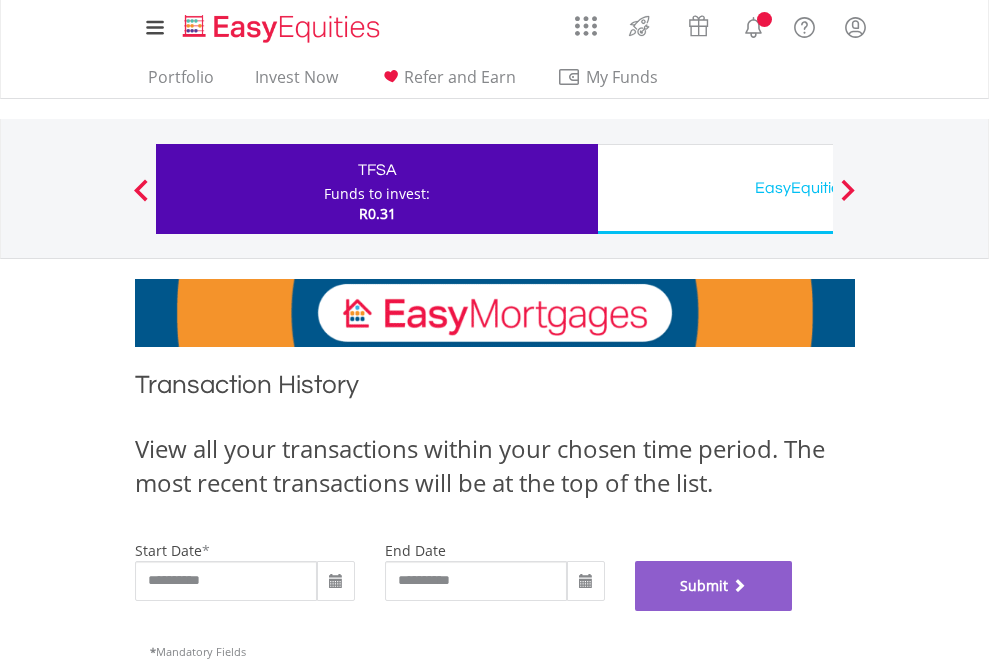 scroll, scrollTop: 811, scrollLeft: 0, axis: vertical 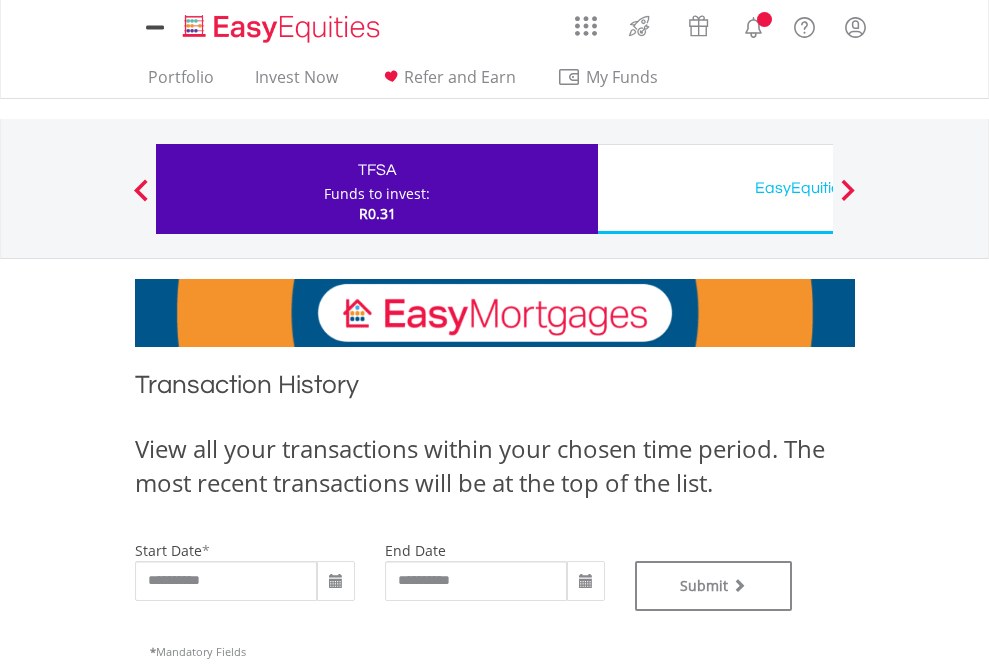 click on "EasyEquities USD" at bounding box center [818, 188] 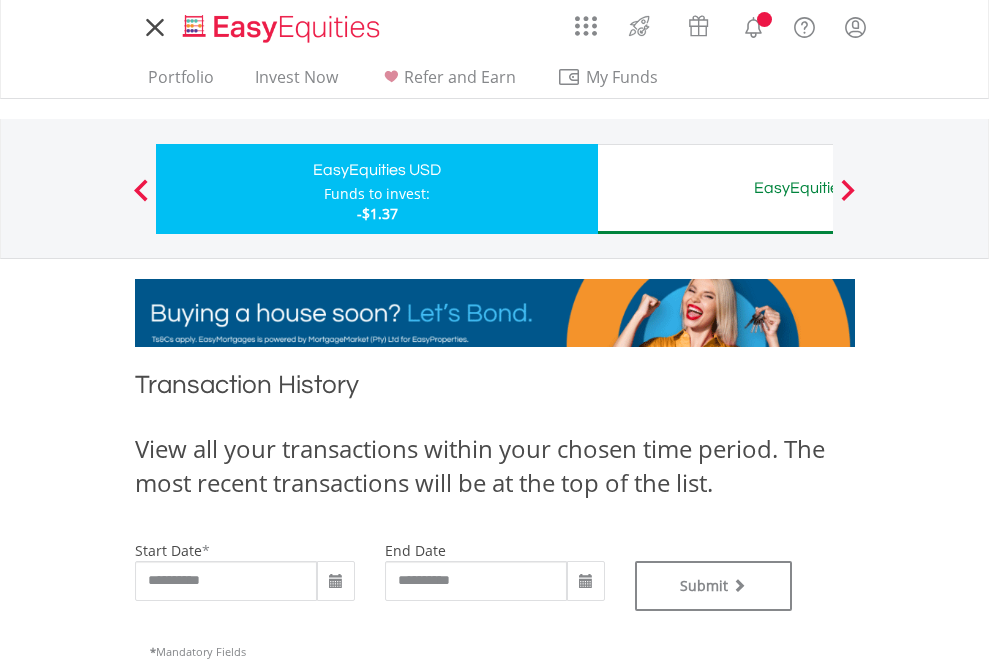 scroll, scrollTop: 0, scrollLeft: 0, axis: both 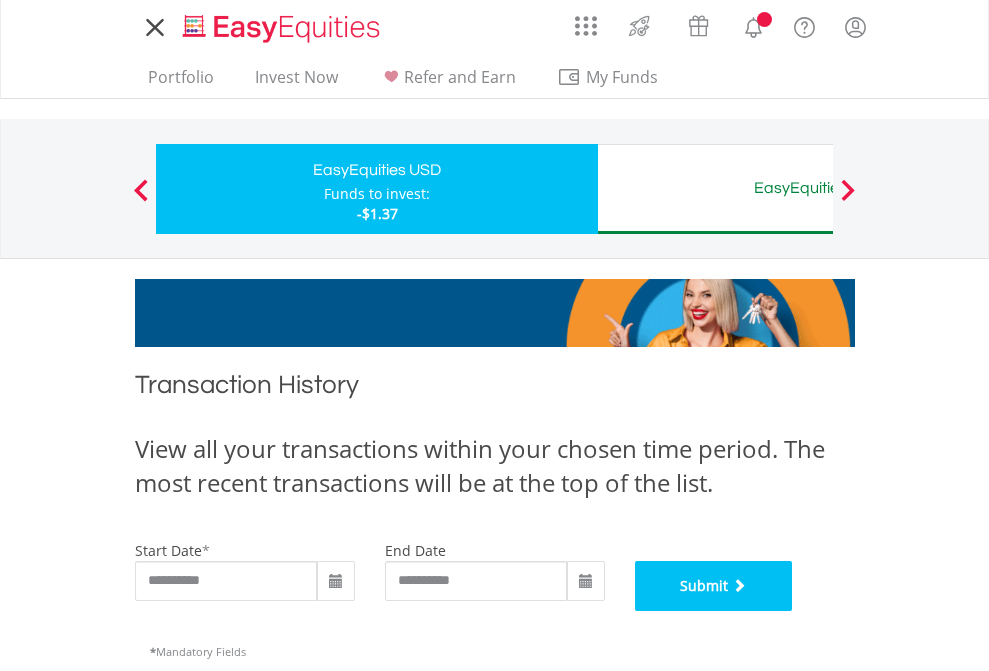 click on "Submit" at bounding box center (714, 586) 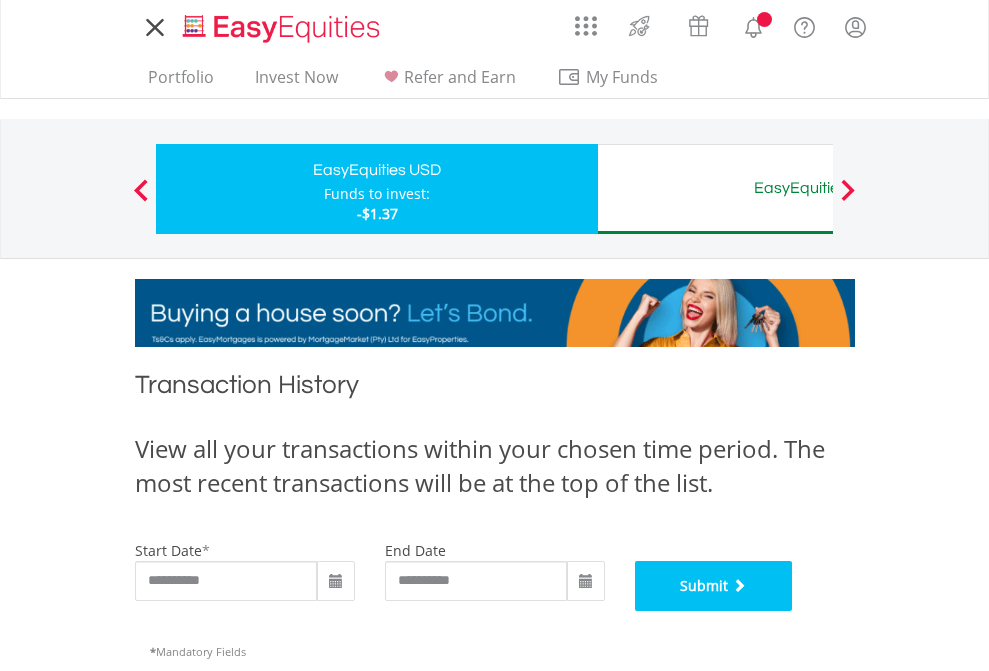 scroll, scrollTop: 811, scrollLeft: 0, axis: vertical 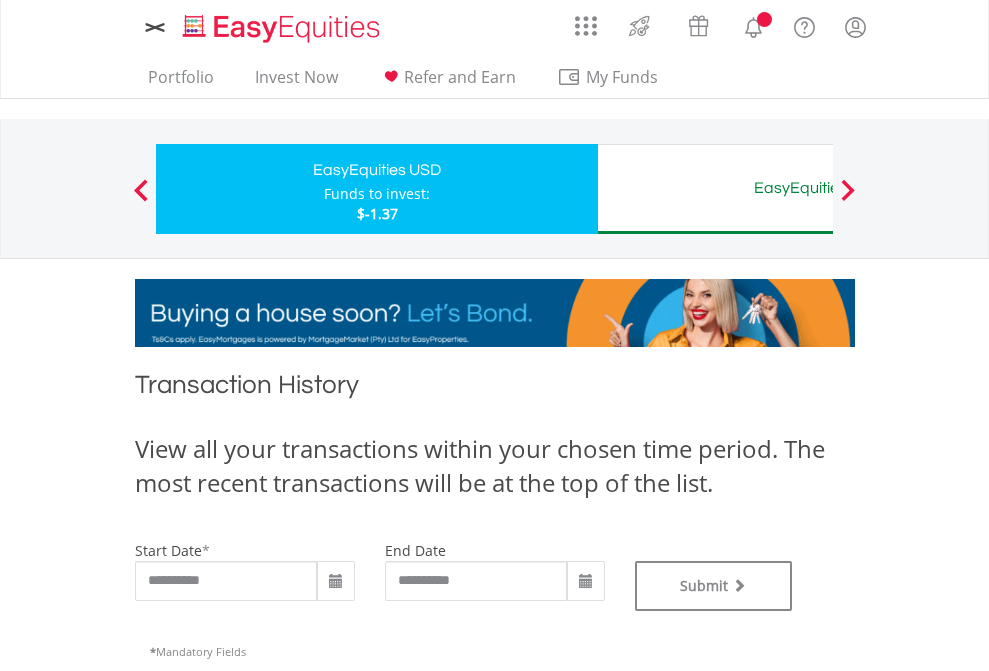 click on "EasyEquities AUD" at bounding box center [818, 188] 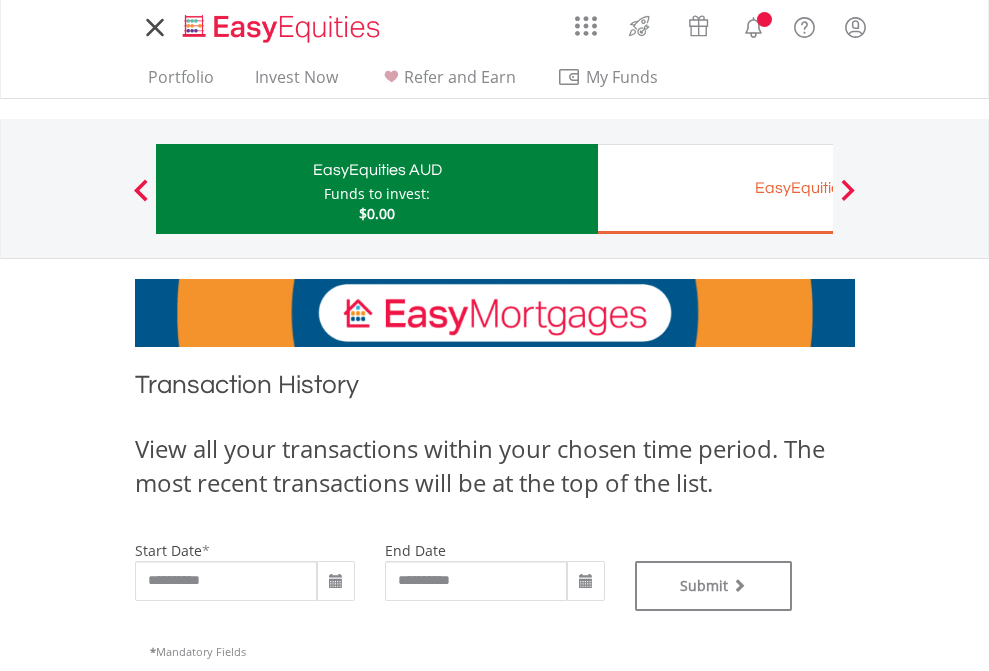 scroll, scrollTop: 0, scrollLeft: 0, axis: both 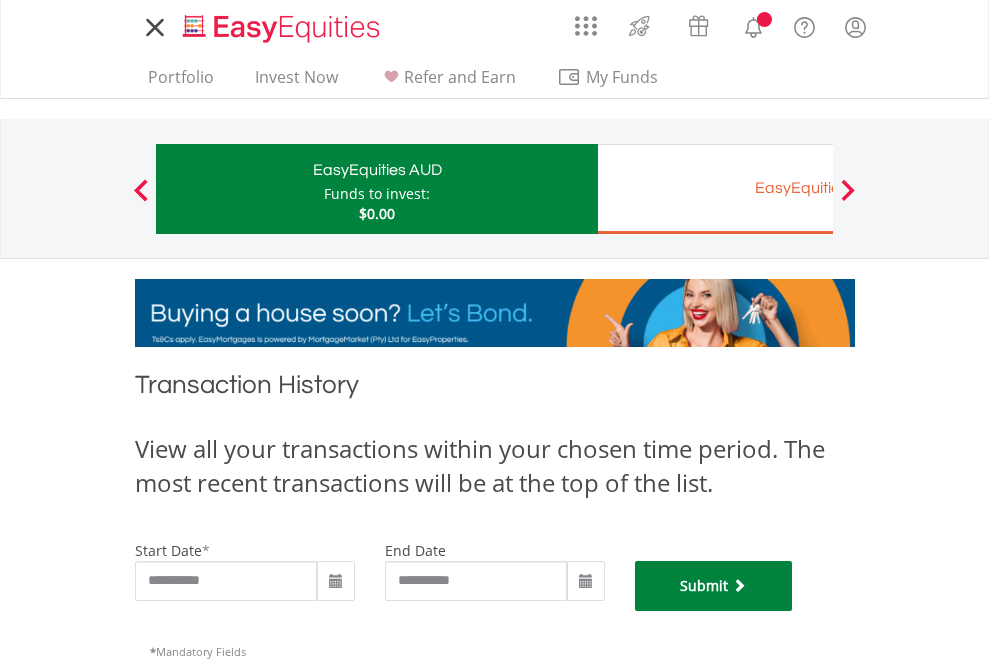 click on "Submit" at bounding box center (714, 586) 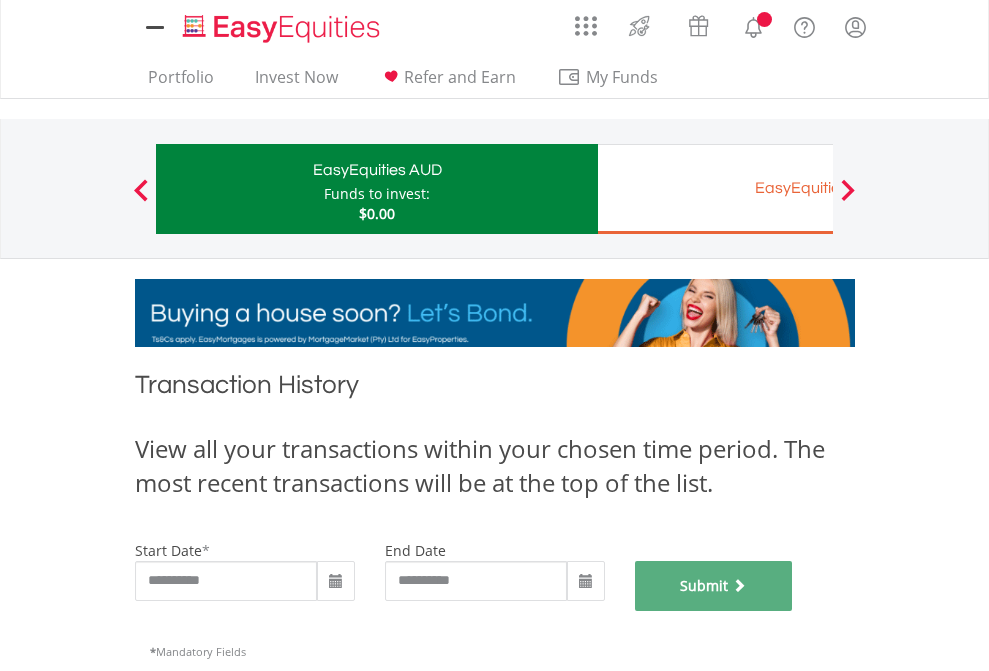 scroll, scrollTop: 811, scrollLeft: 0, axis: vertical 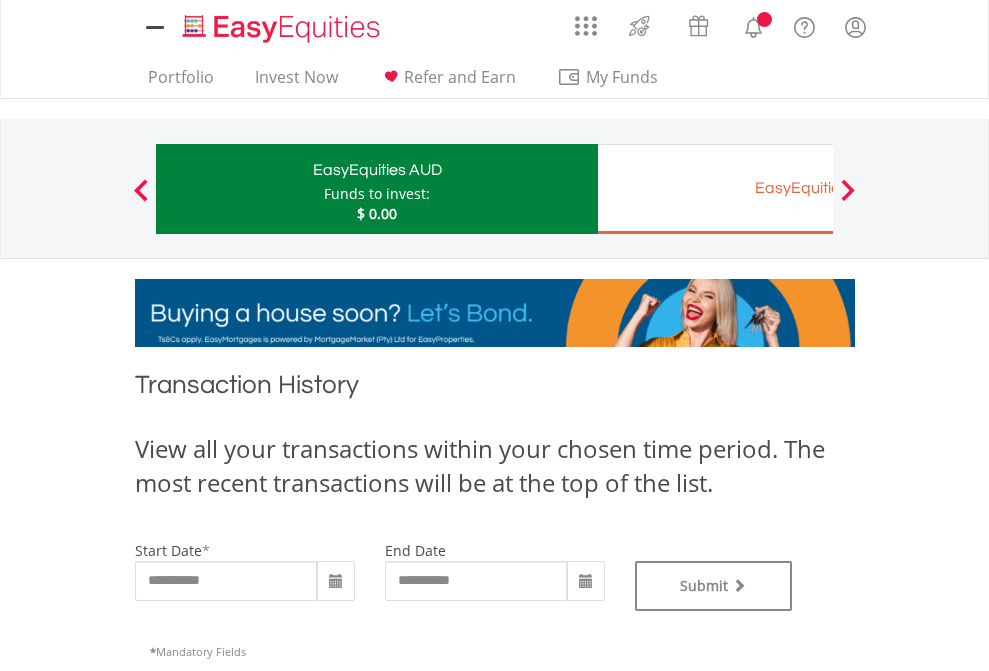 click on "EasyEquities EUR" at bounding box center (818, 188) 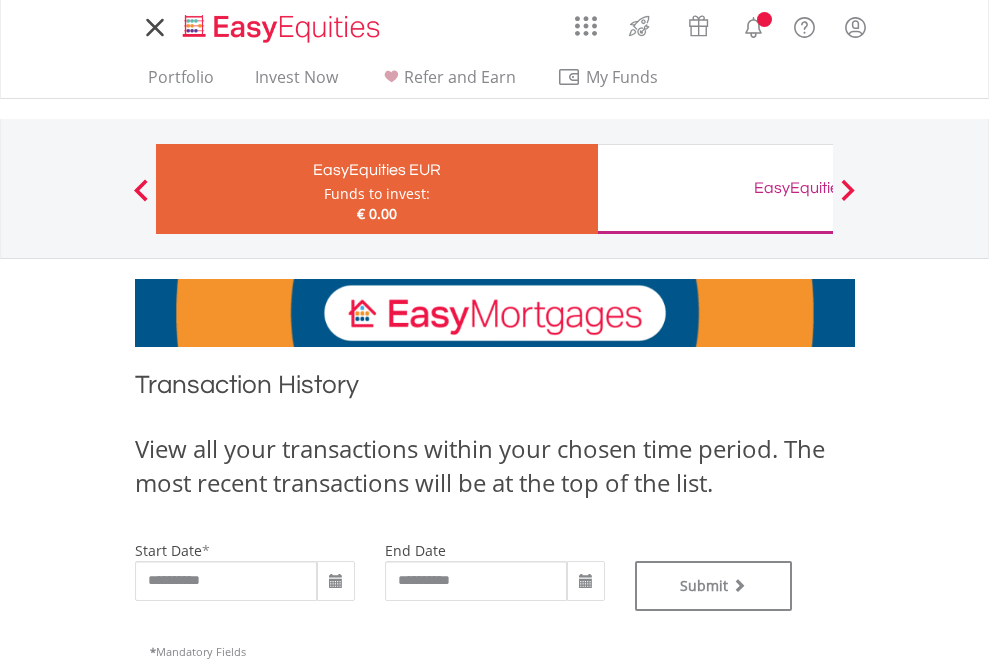 scroll, scrollTop: 0, scrollLeft: 0, axis: both 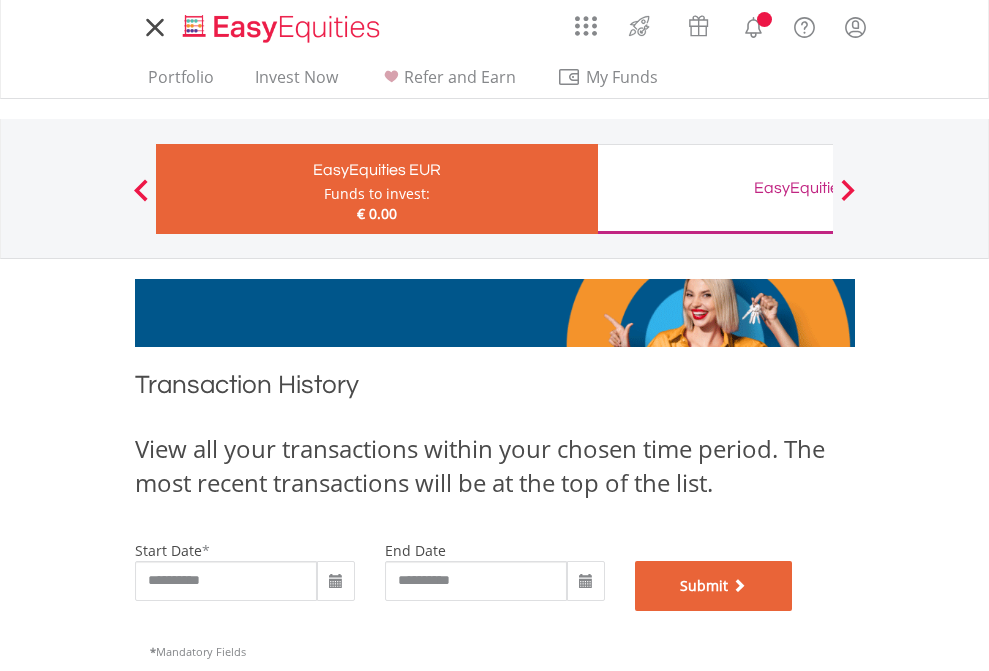 click on "Submit" at bounding box center [714, 586] 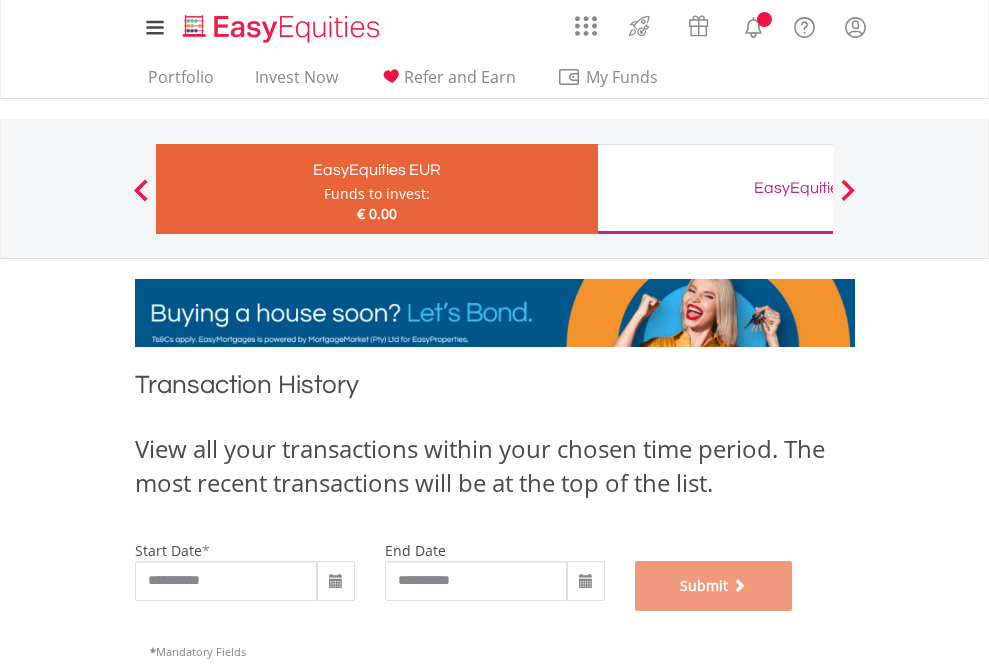 scroll, scrollTop: 811, scrollLeft: 0, axis: vertical 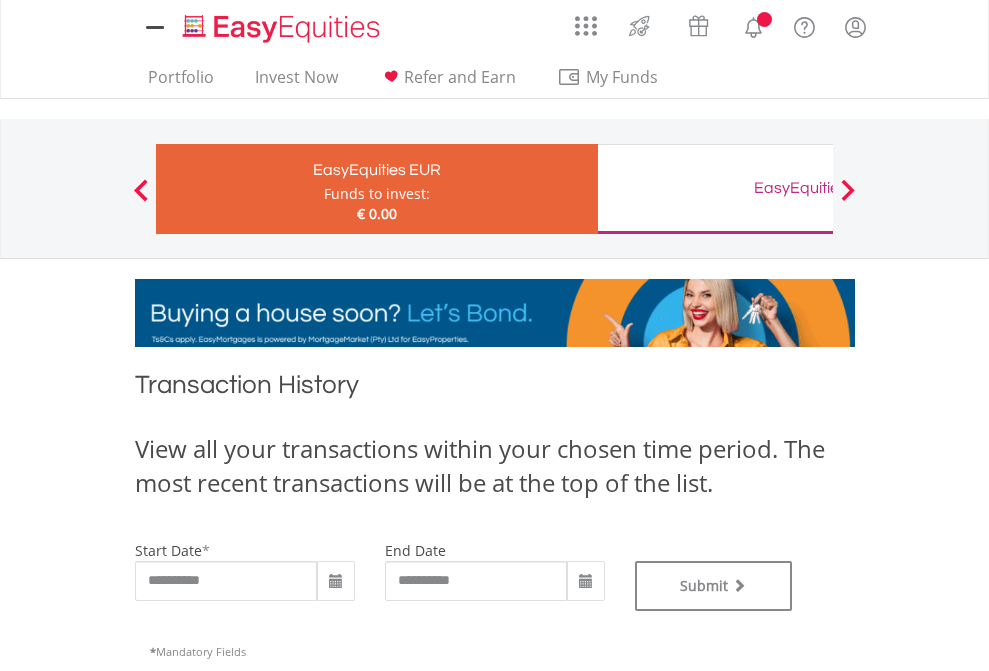 click on "EasyEquities GBP" at bounding box center [818, 188] 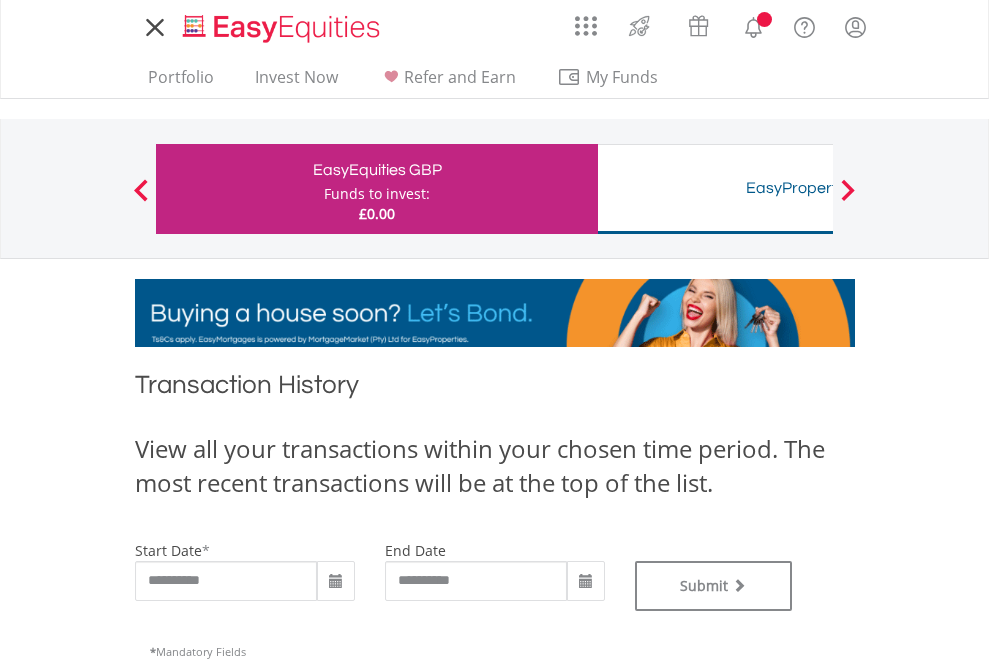 scroll, scrollTop: 0, scrollLeft: 0, axis: both 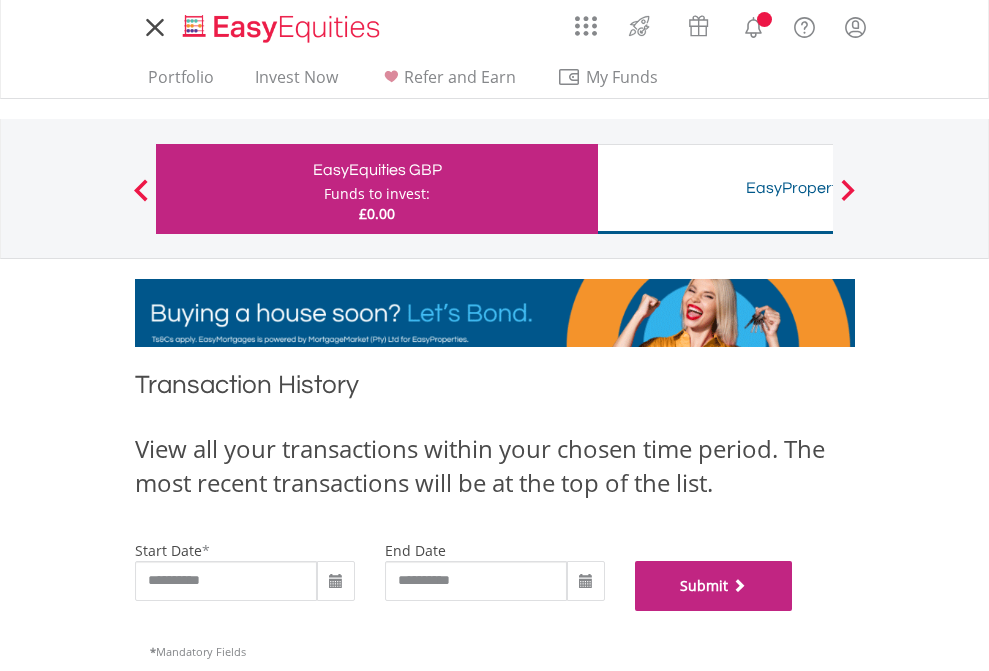 click on "Submit" at bounding box center (714, 586) 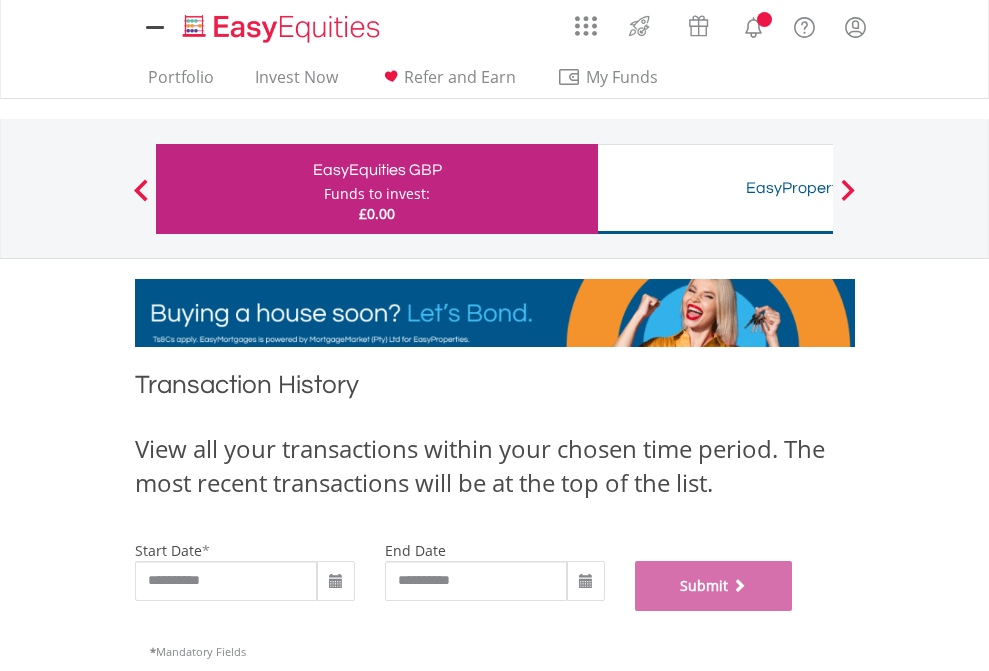 scroll, scrollTop: 811, scrollLeft: 0, axis: vertical 